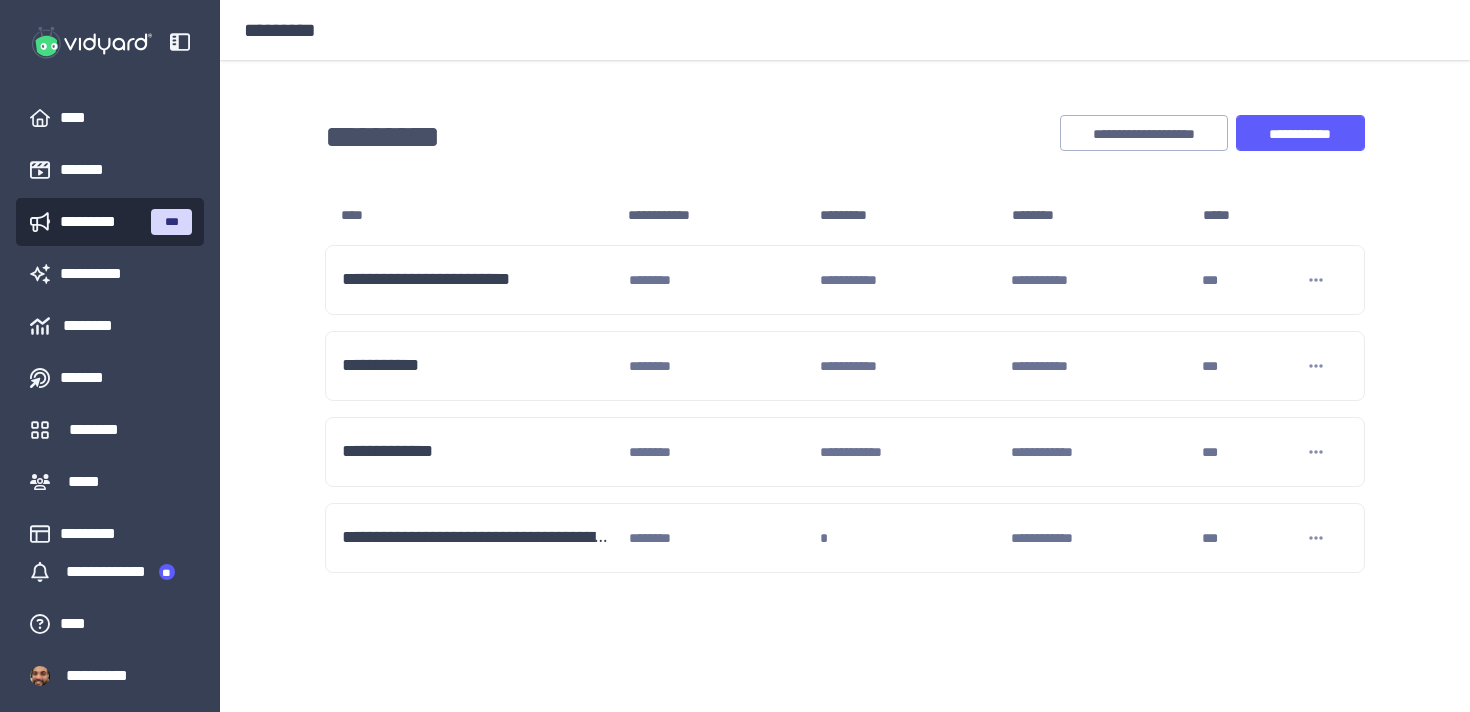 scroll, scrollTop: 0, scrollLeft: 0, axis: both 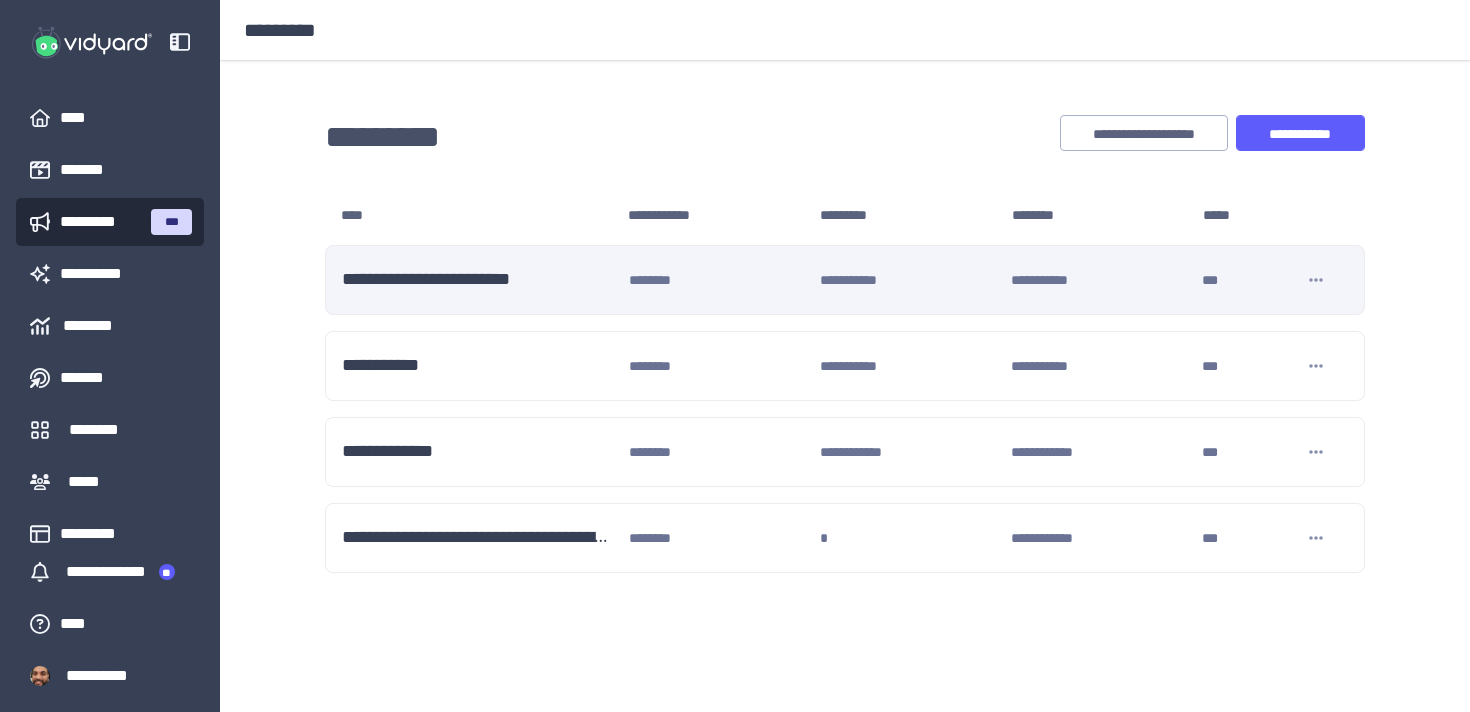 click on "[PHONE]" at bounding box center (477, 280) 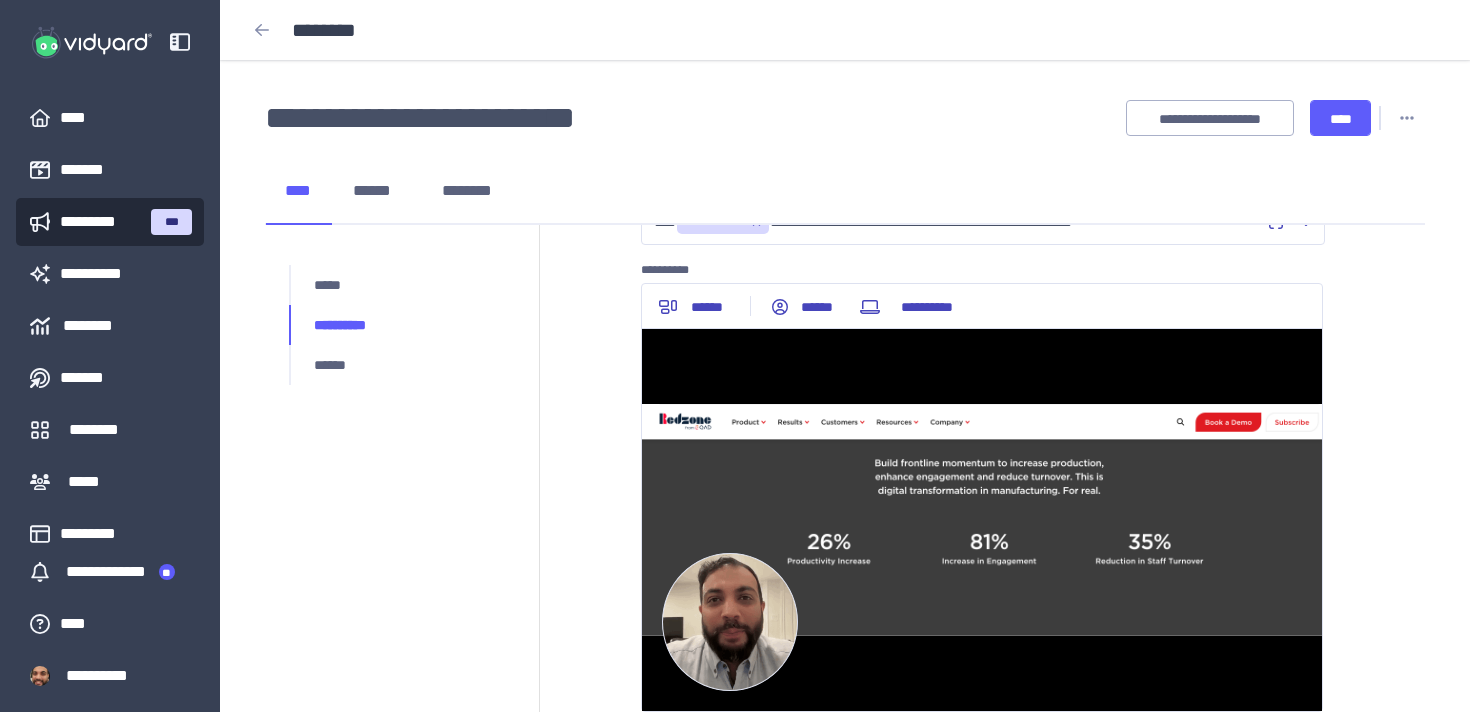scroll, scrollTop: 0, scrollLeft: 0, axis: both 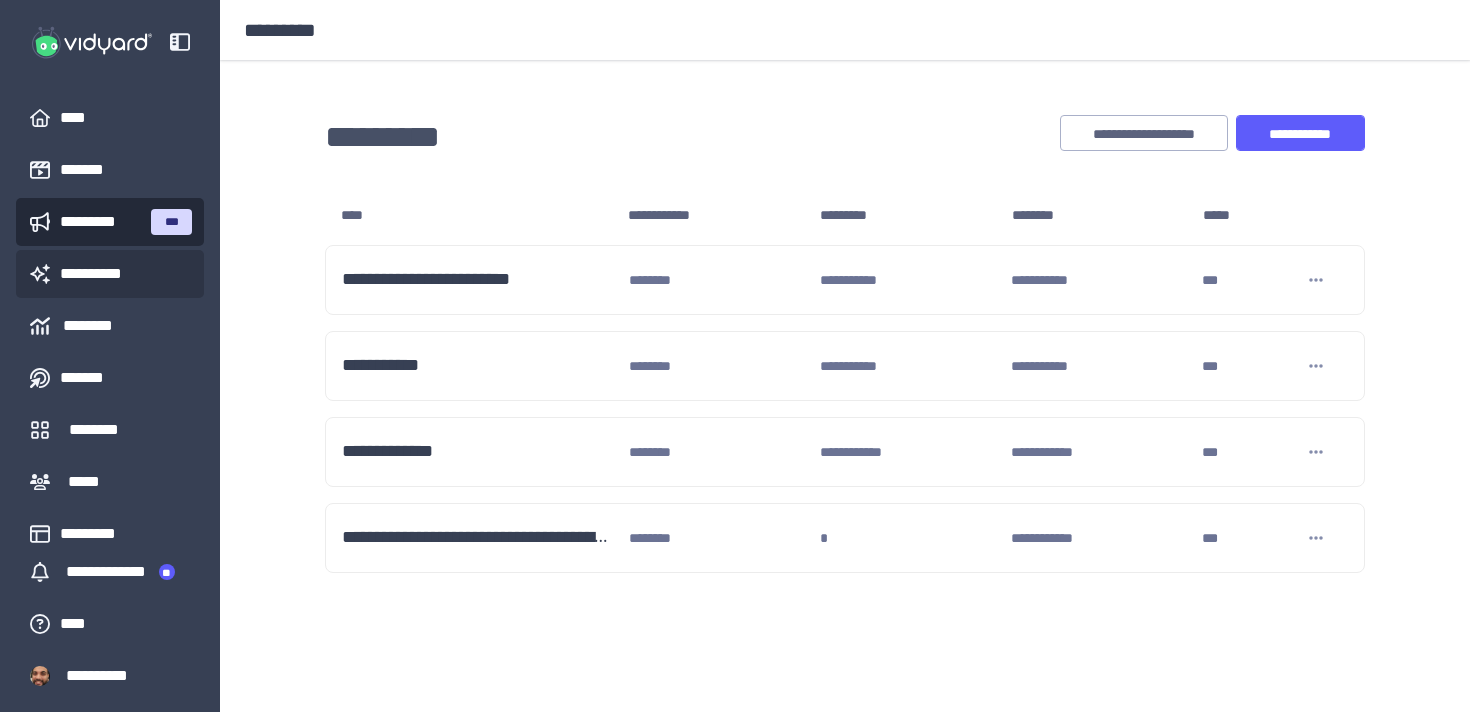 click on "**********" at bounding box center (110, 274) 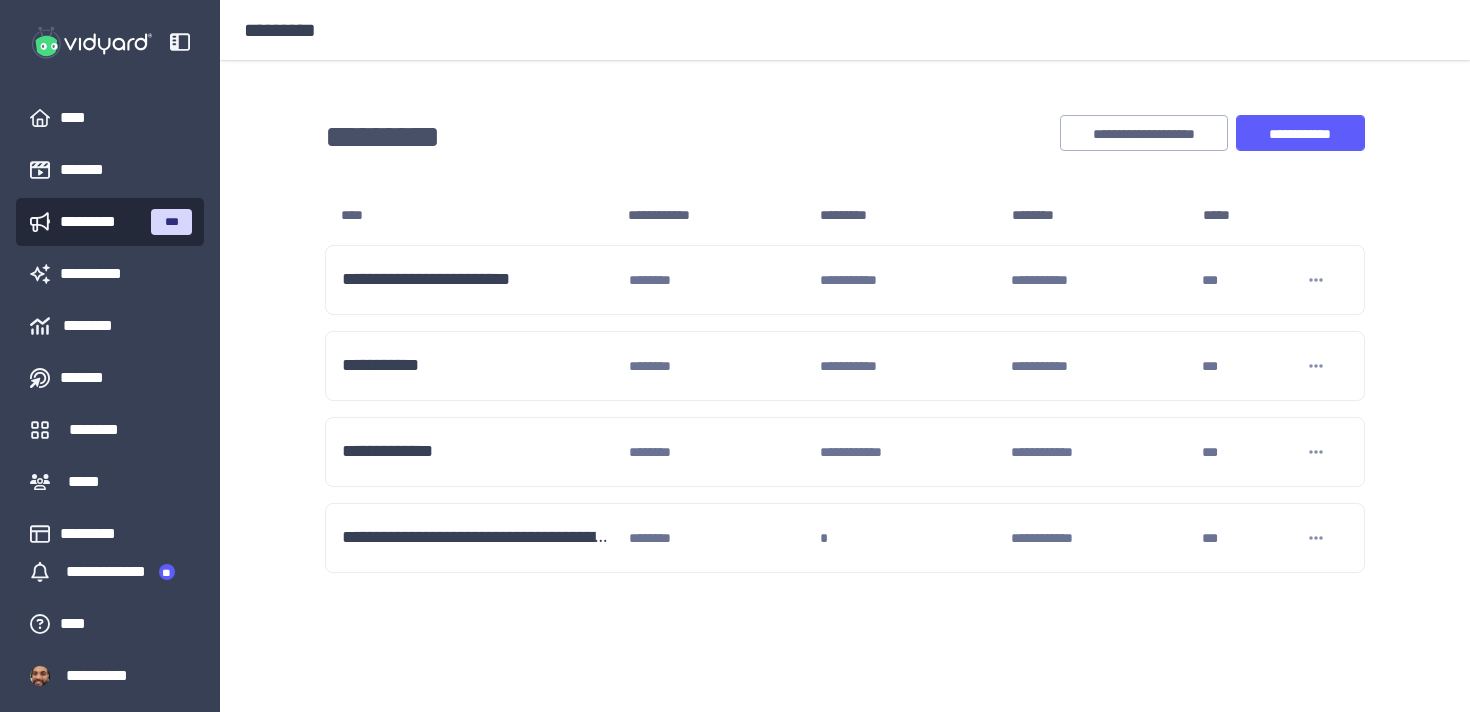 scroll, scrollTop: 0, scrollLeft: 0, axis: both 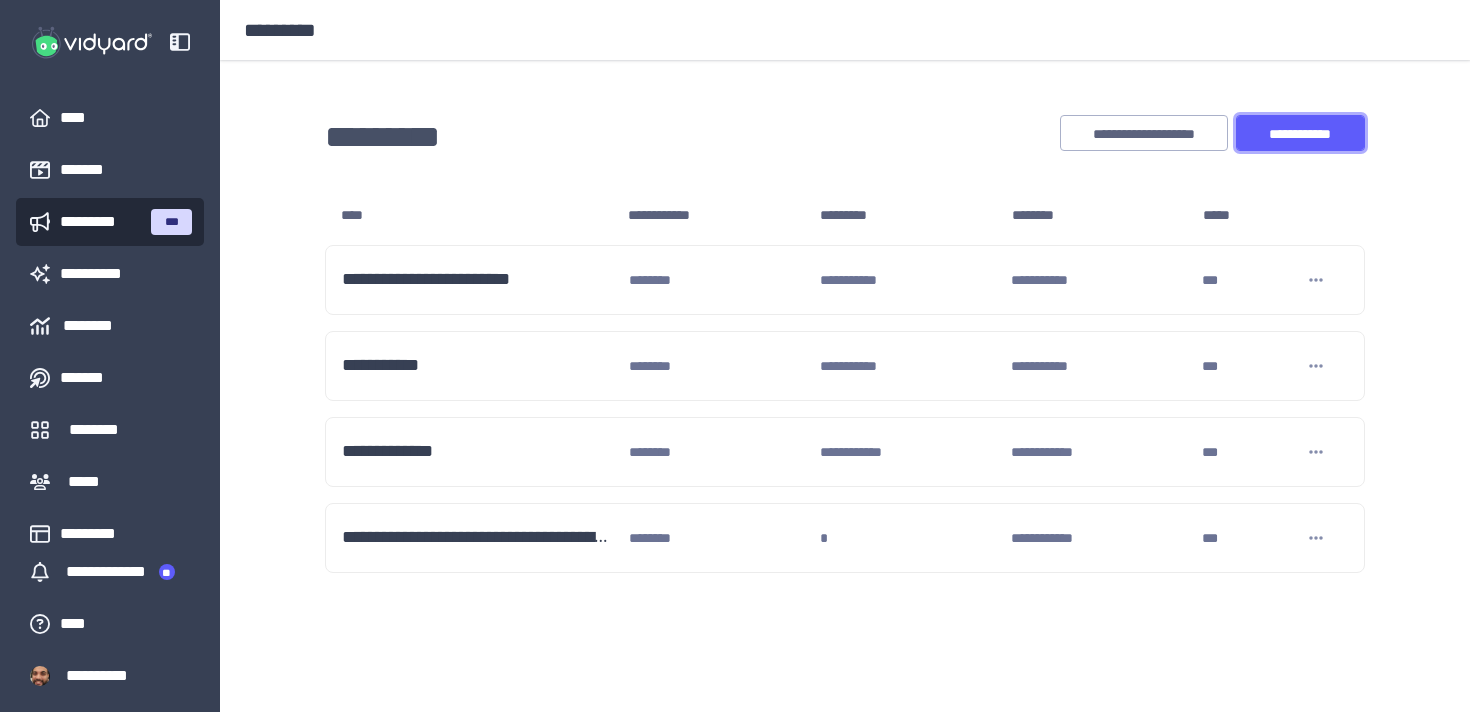 click on "**********" at bounding box center (1300, 134) 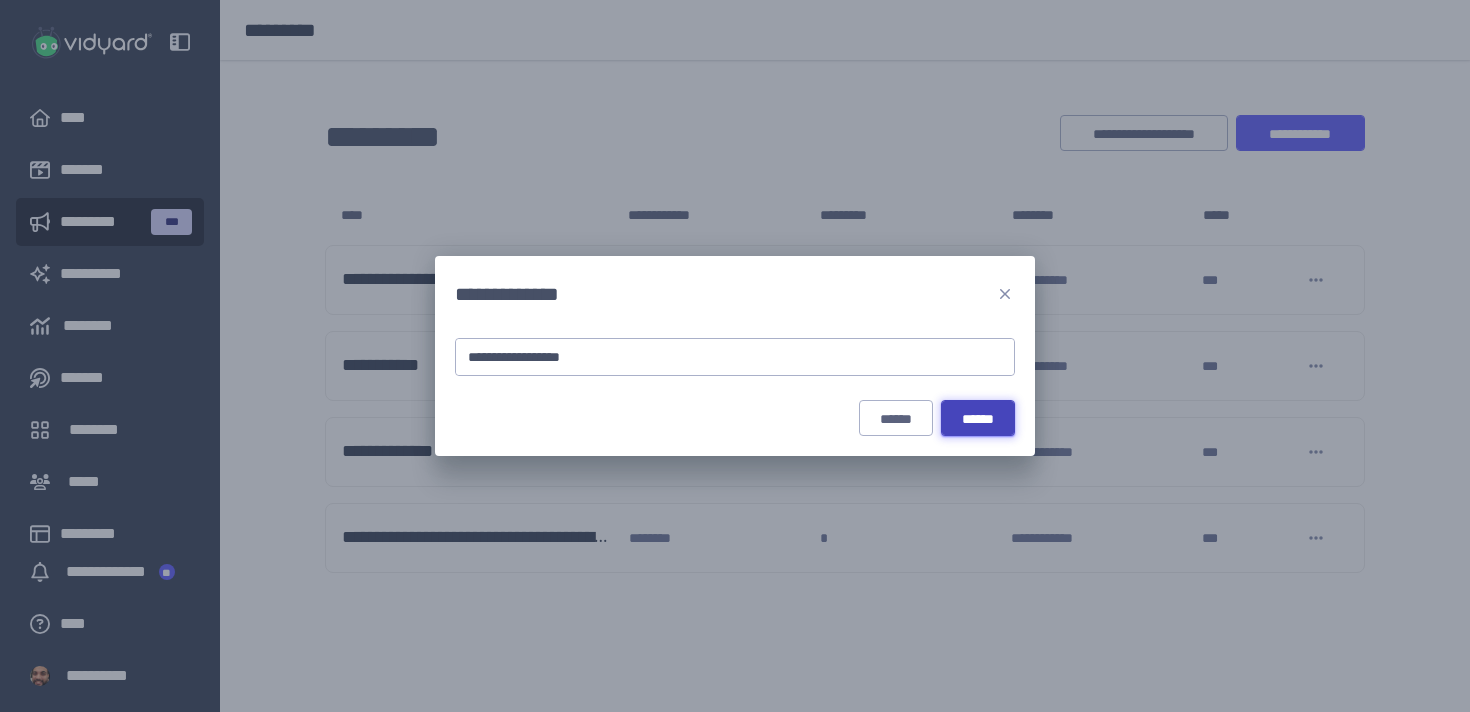 type on "**********" 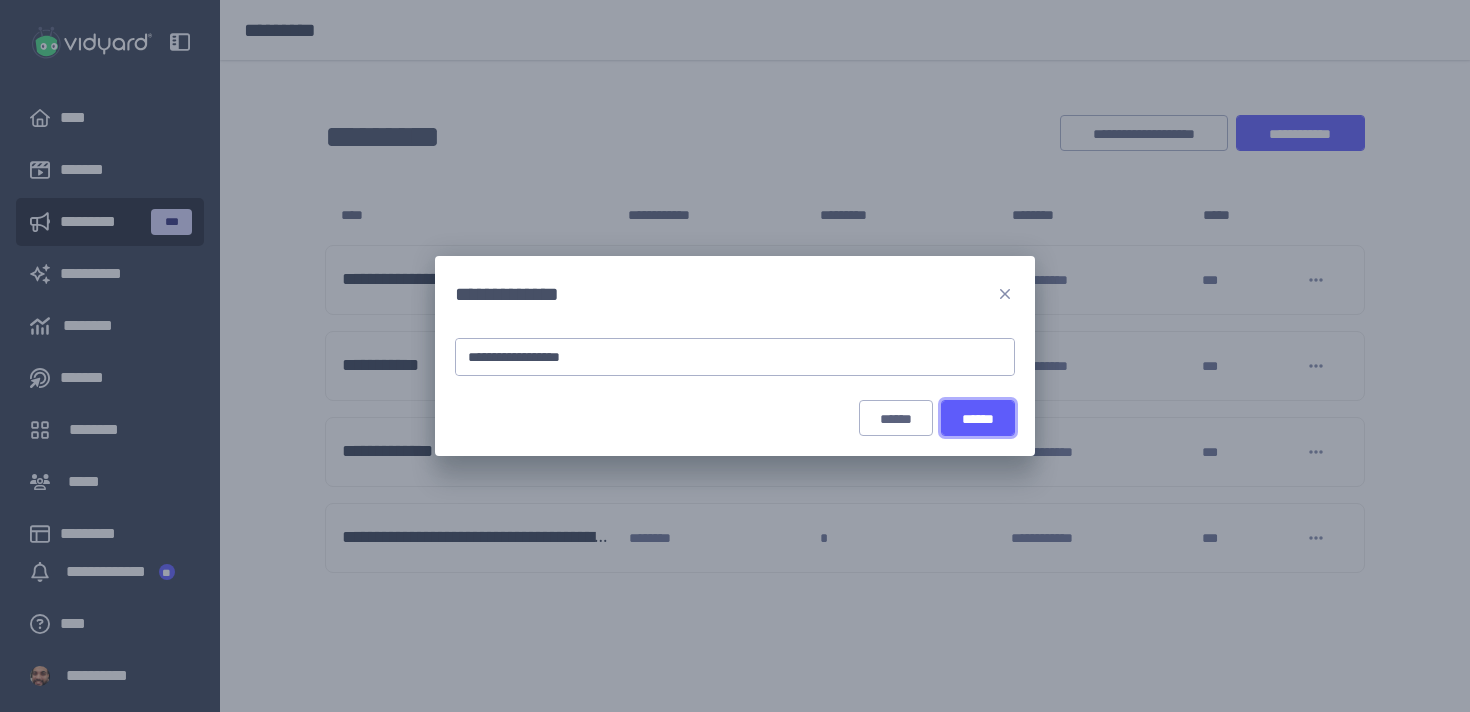 click on "******" at bounding box center (978, 419) 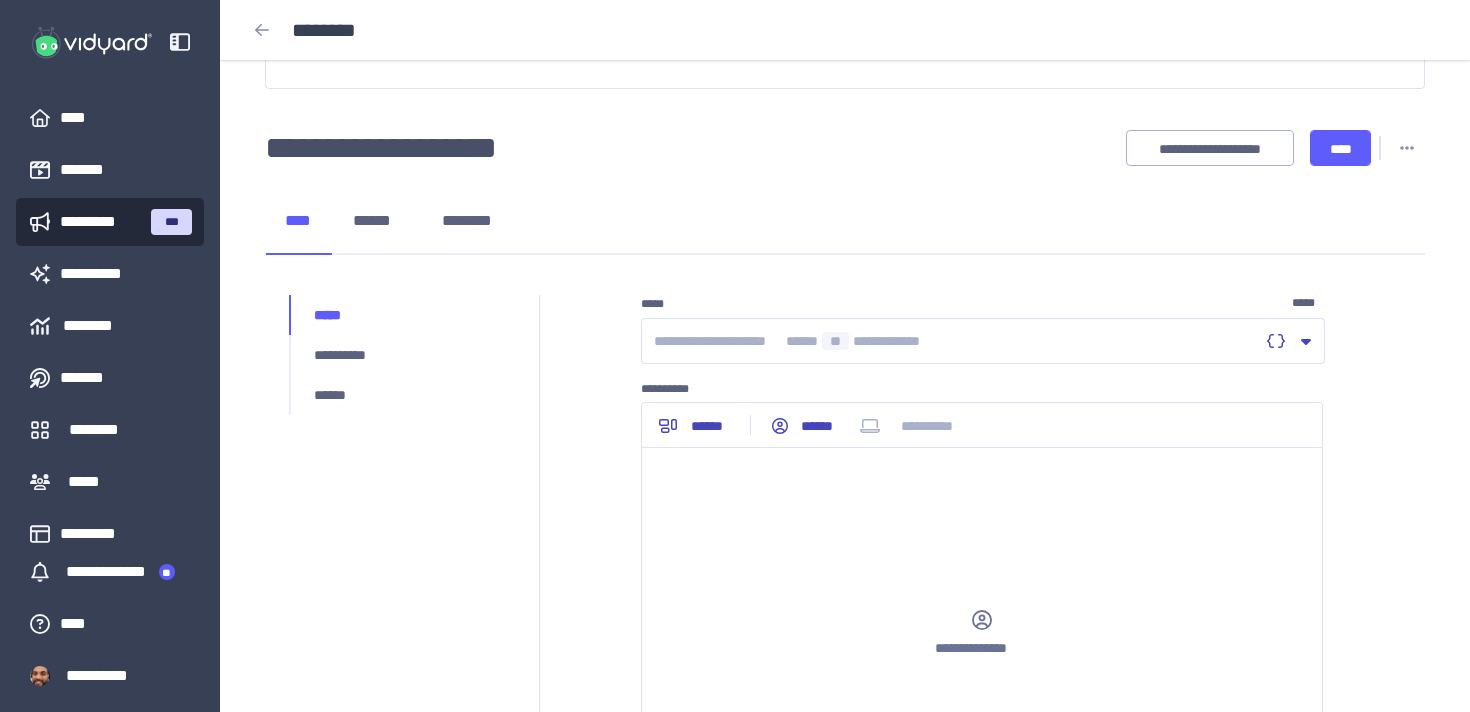 scroll, scrollTop: 185, scrollLeft: 0, axis: vertical 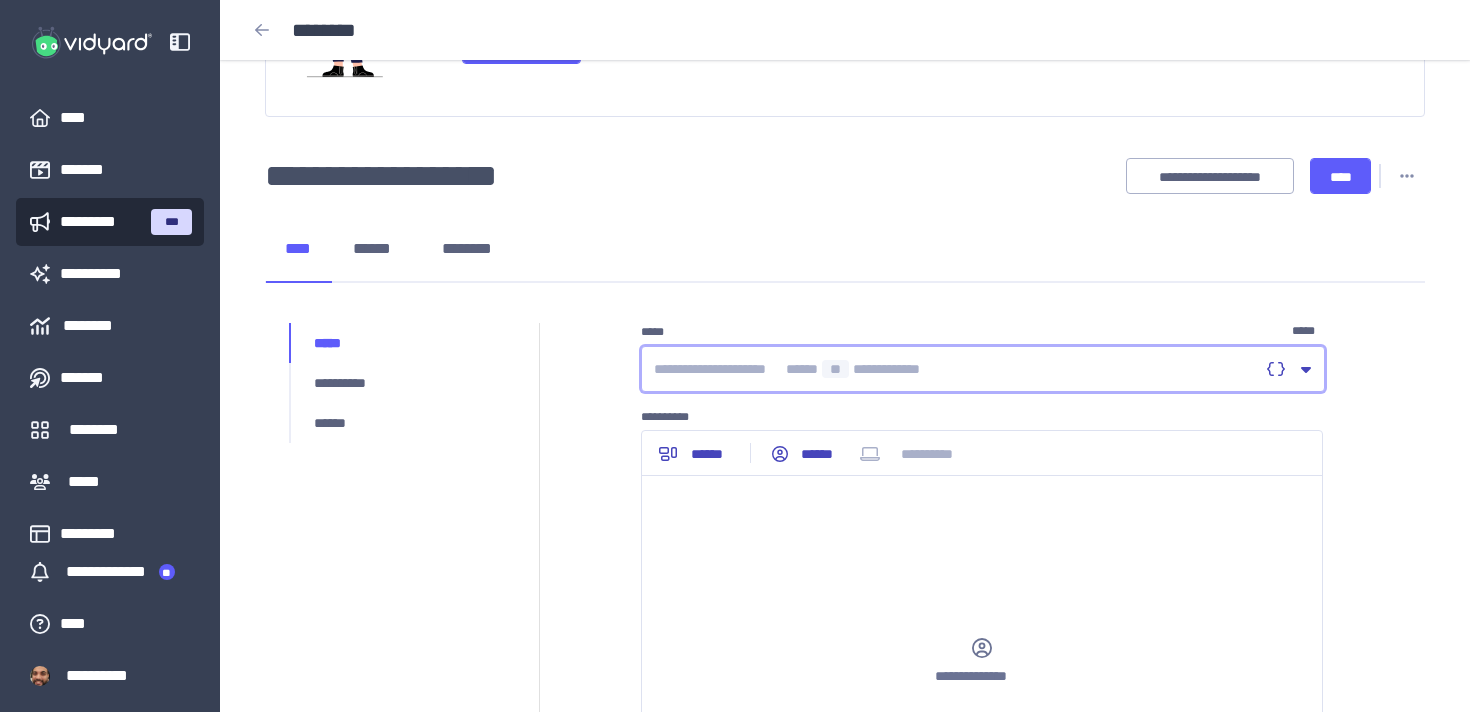 click at bounding box center (956, 369) 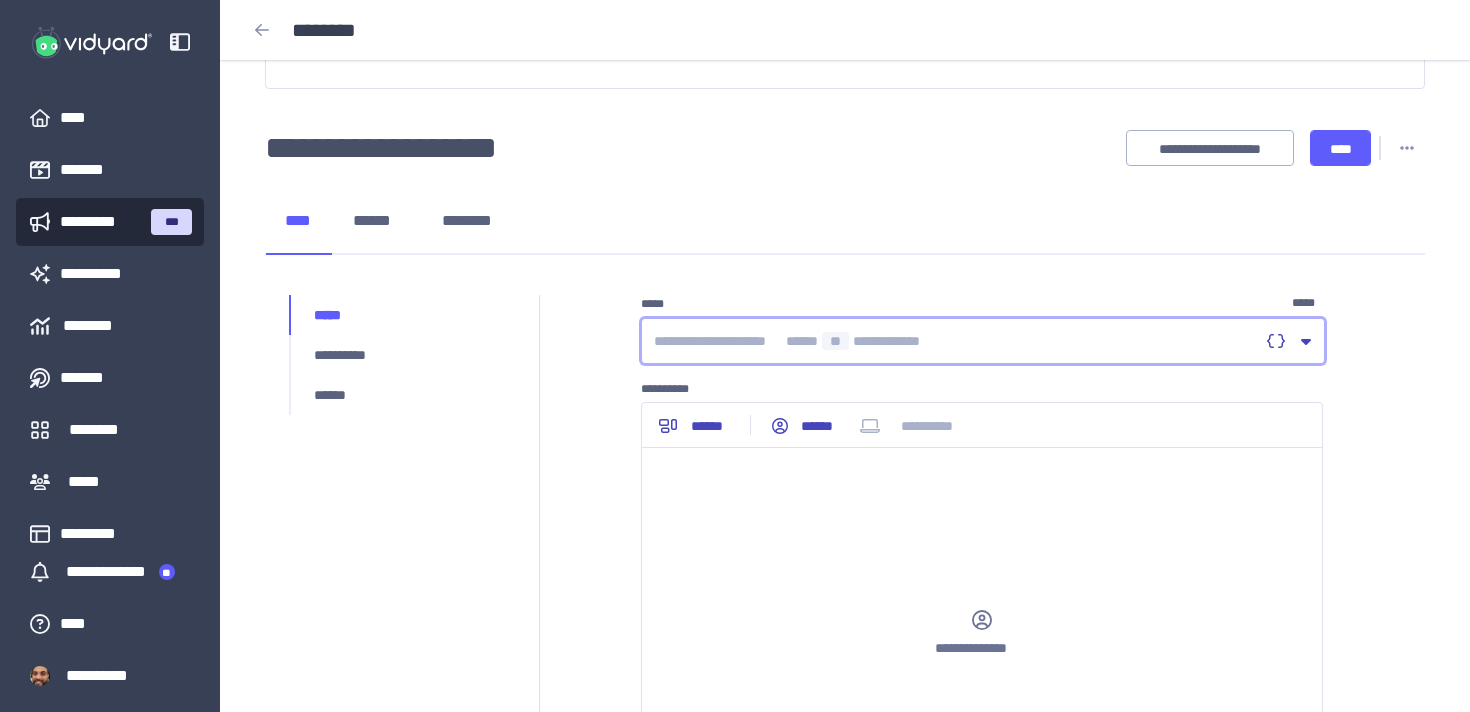 scroll, scrollTop: 214, scrollLeft: 0, axis: vertical 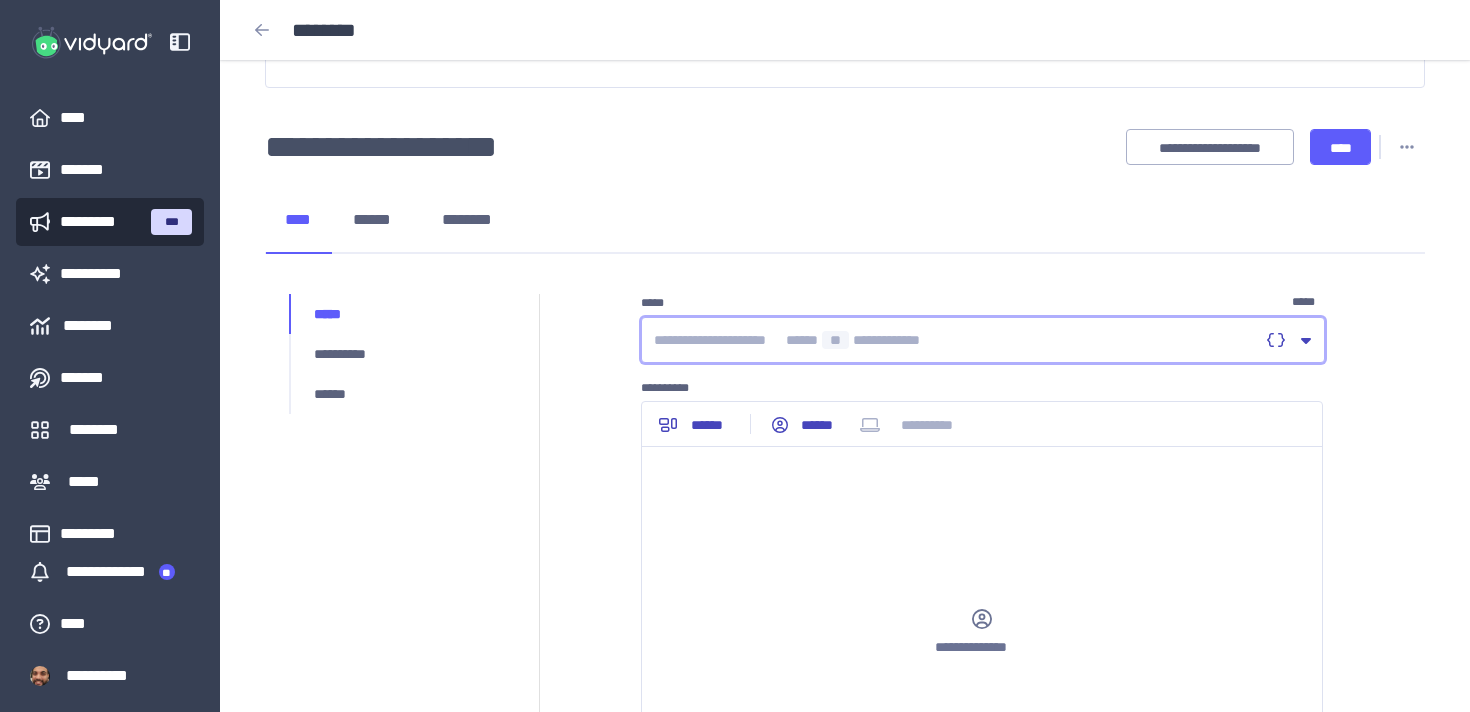 click at bounding box center [956, 340] 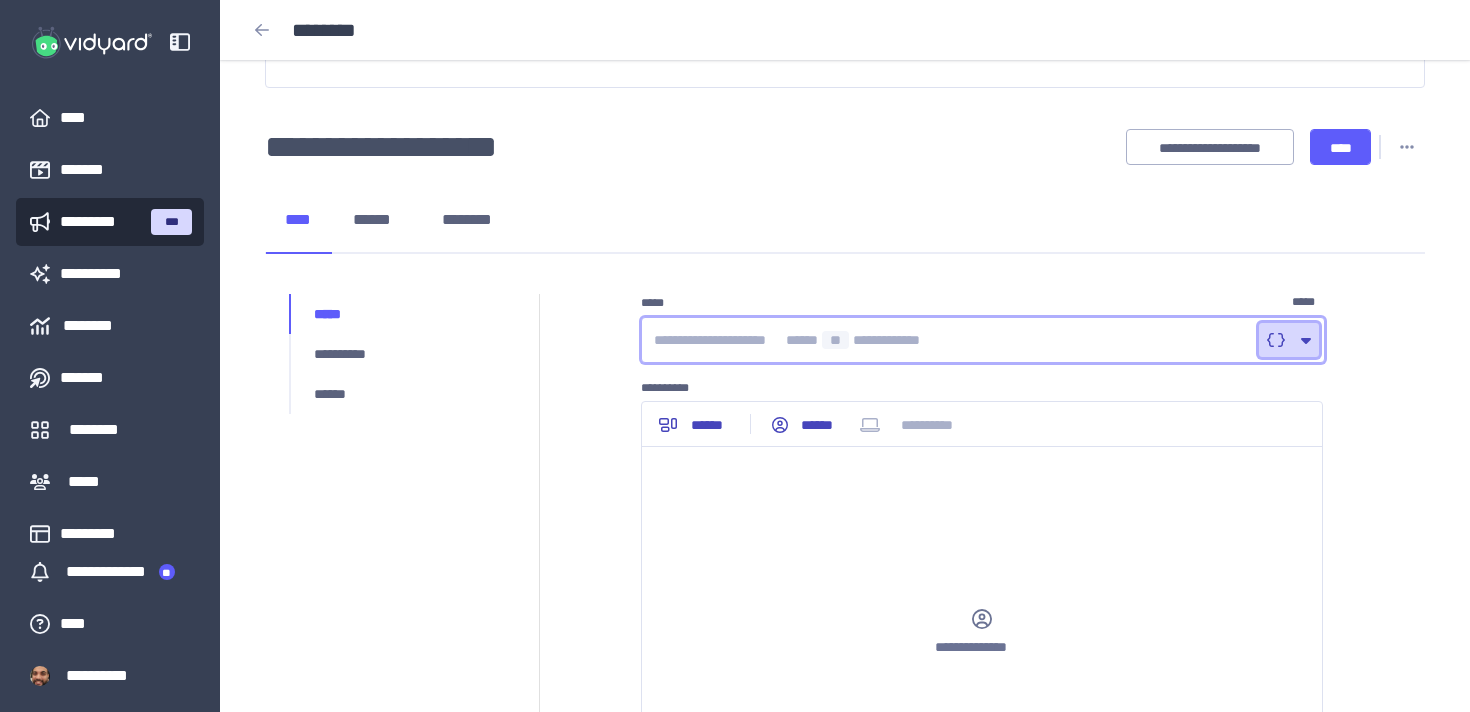 click at bounding box center (1289, 340) 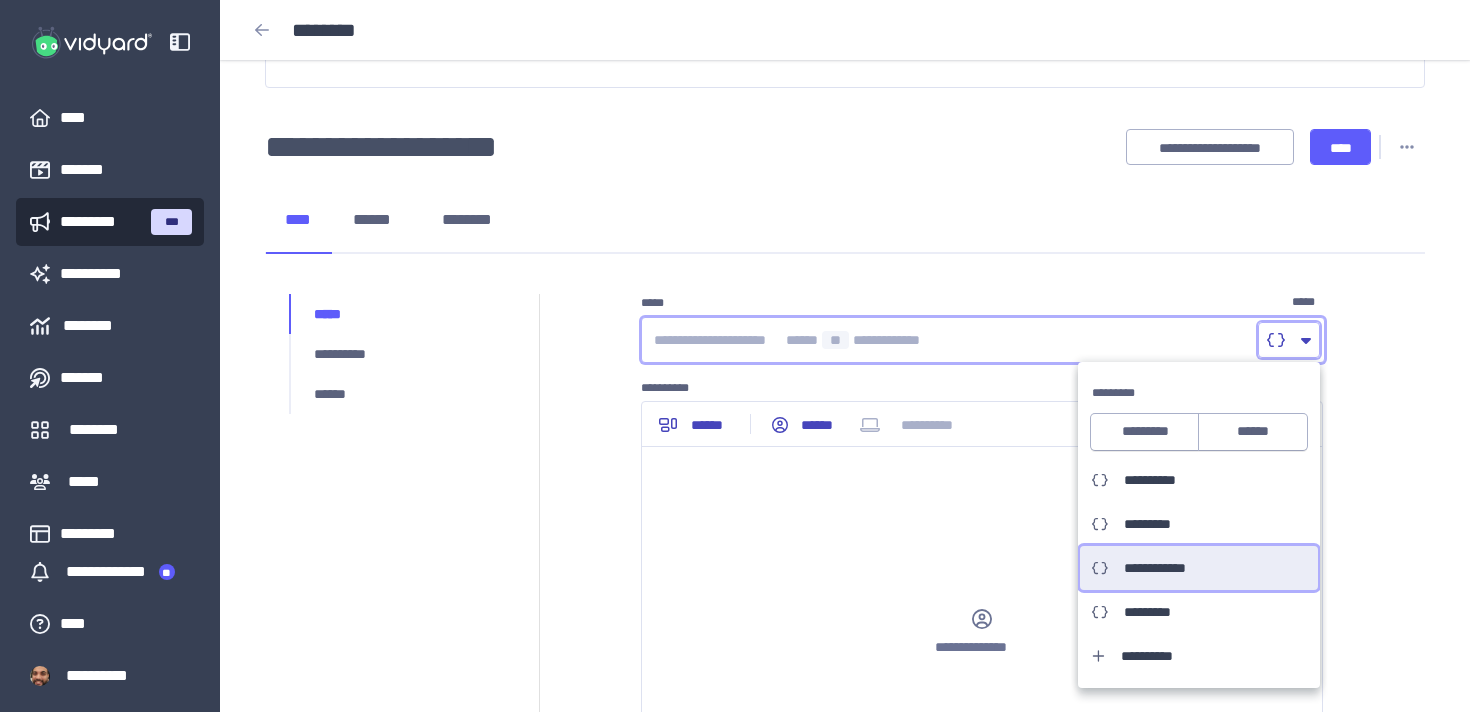 click on "**********" at bounding box center [1176, 568] 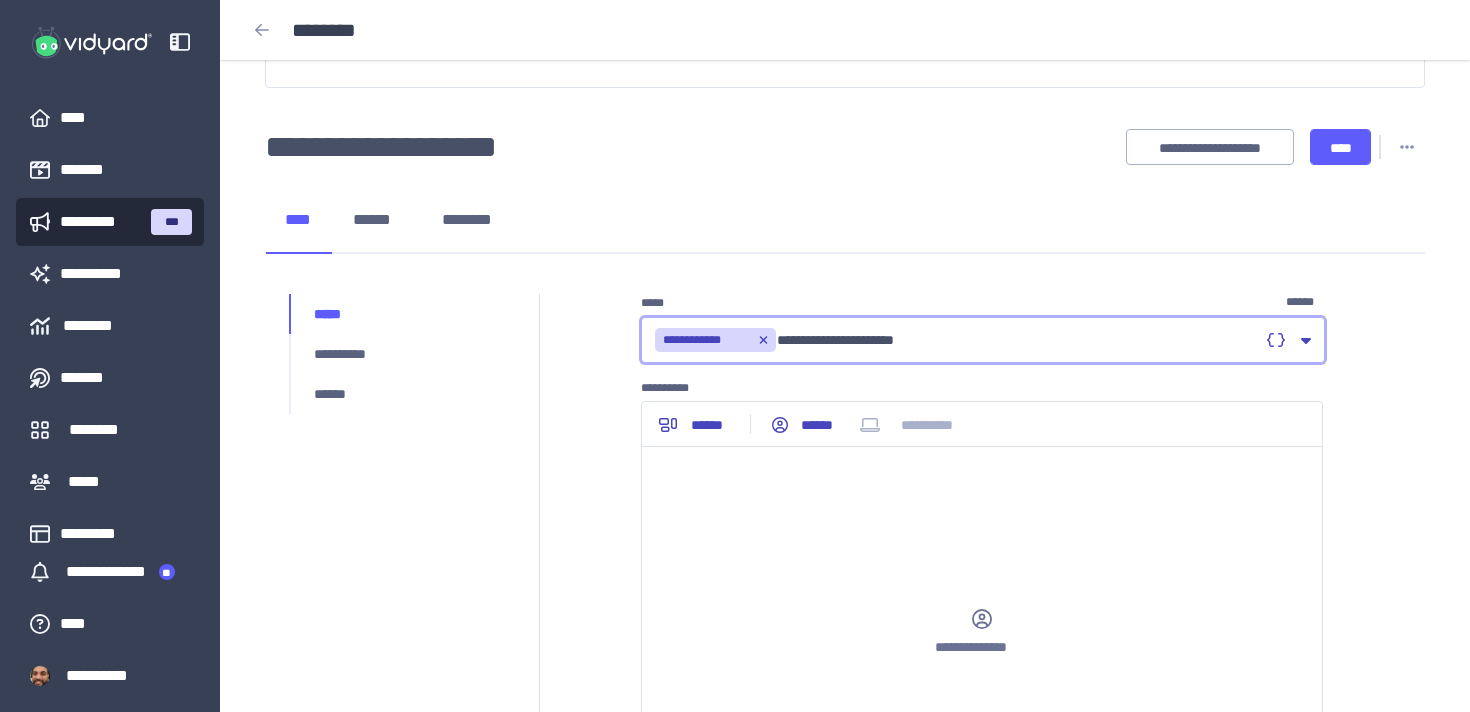 click on "**********" at bounding box center (956, 340) 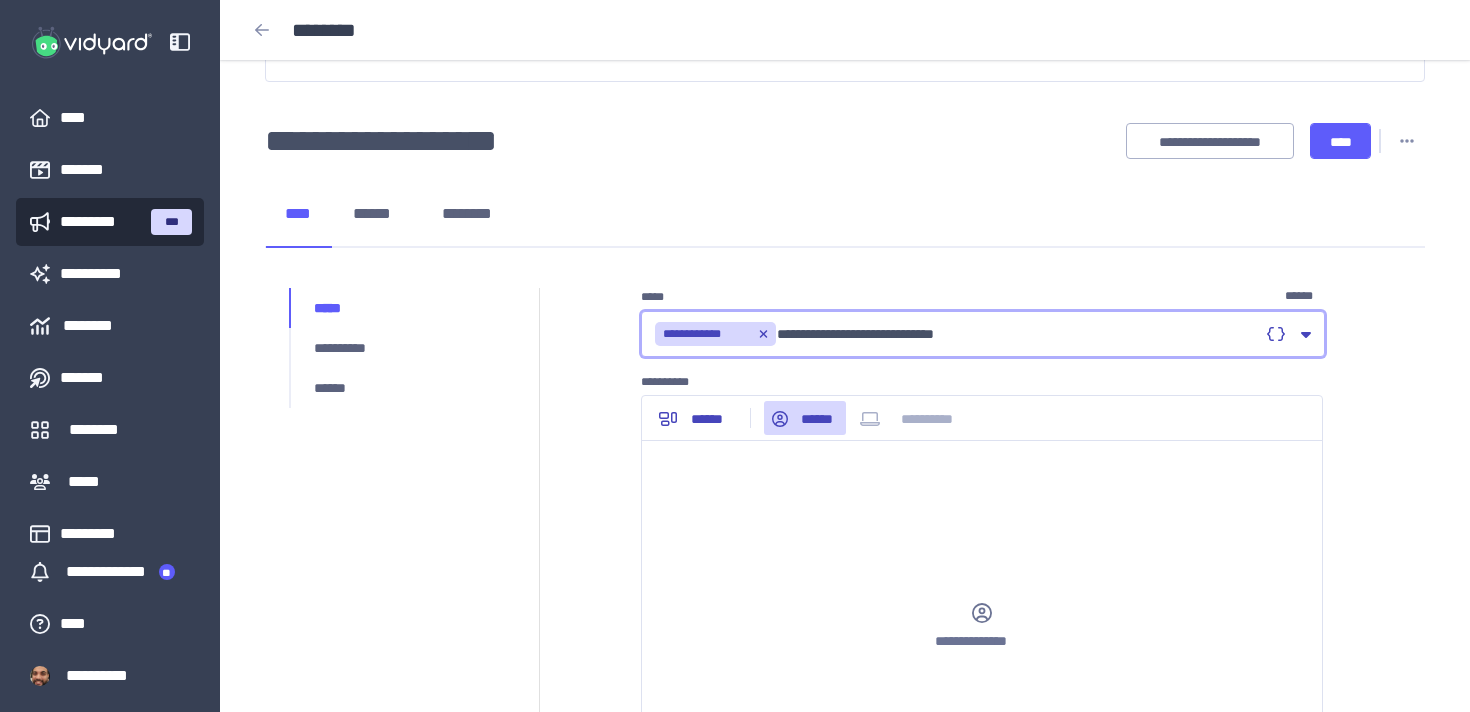 scroll, scrollTop: 217, scrollLeft: 0, axis: vertical 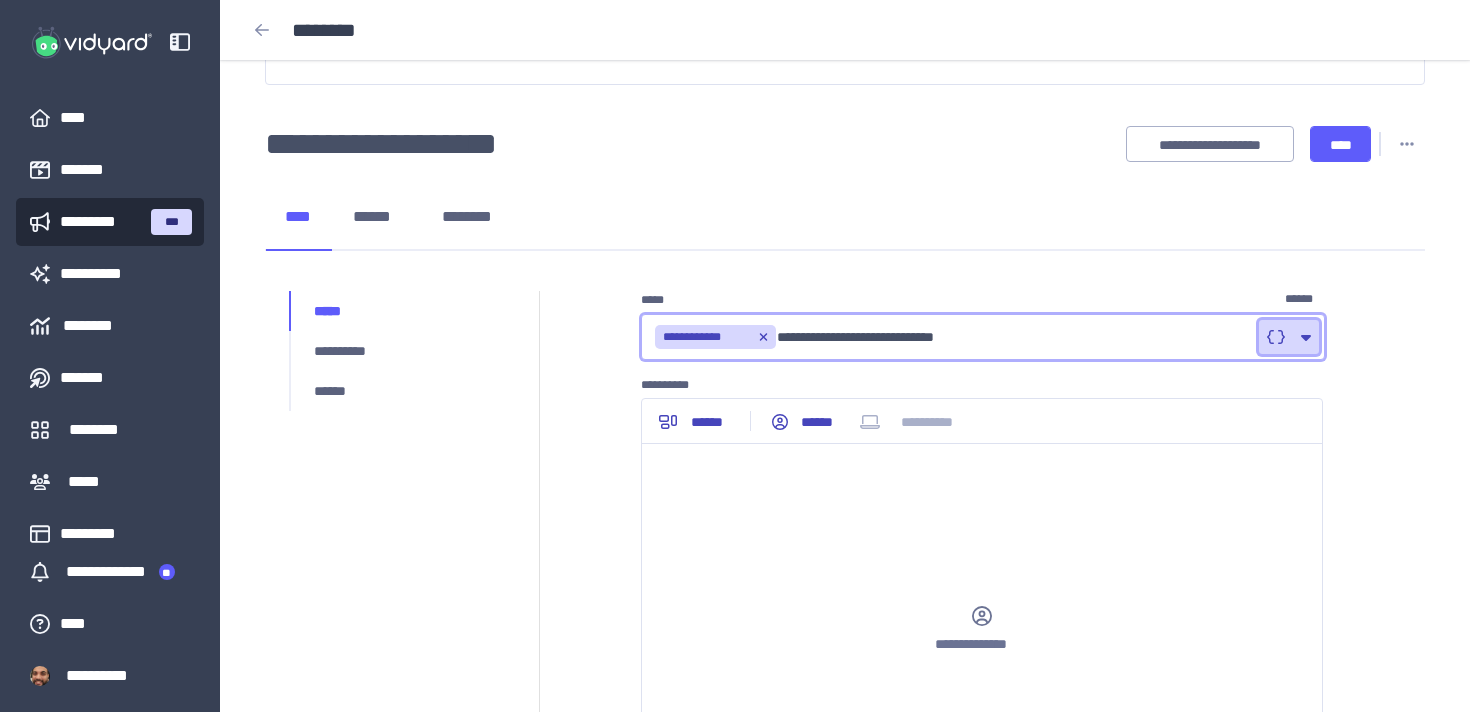 click at bounding box center [1289, 337] 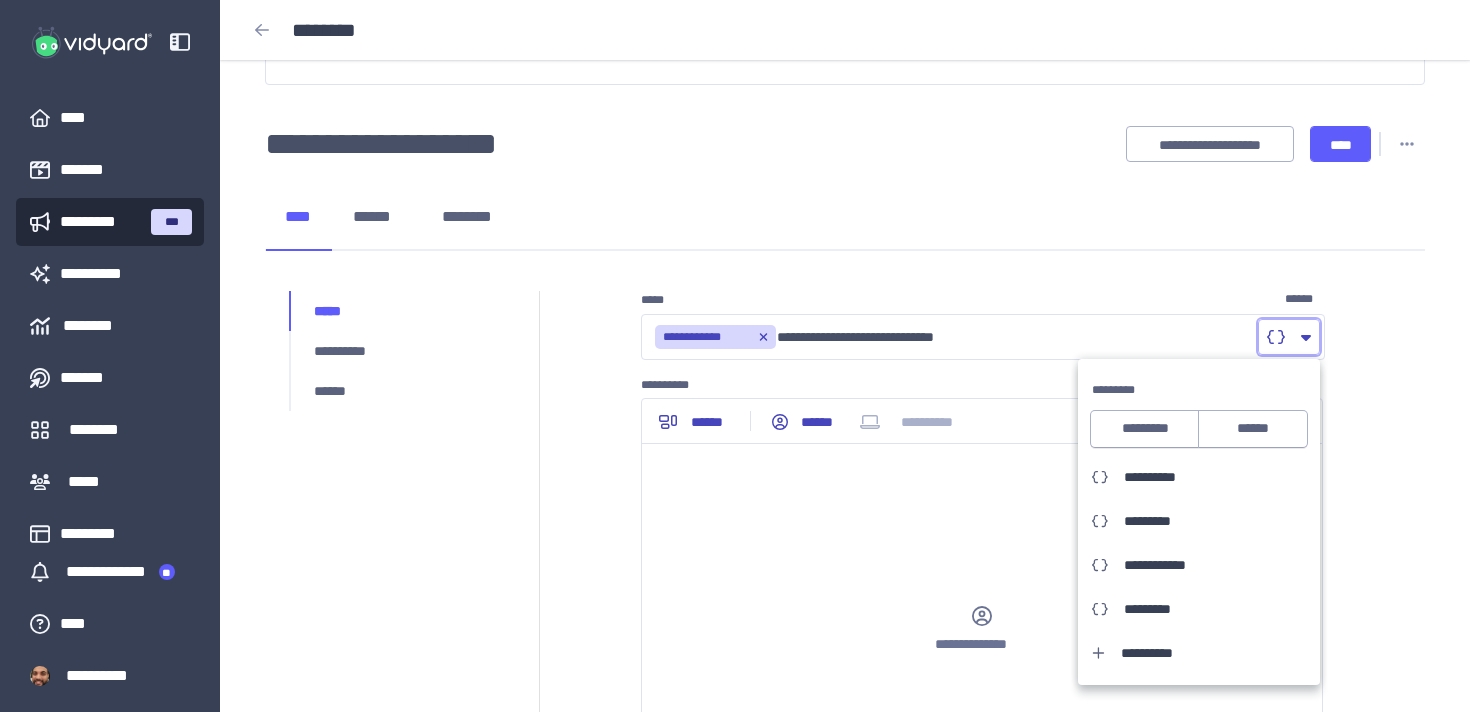 click on "**********" at bounding box center (845, 726) 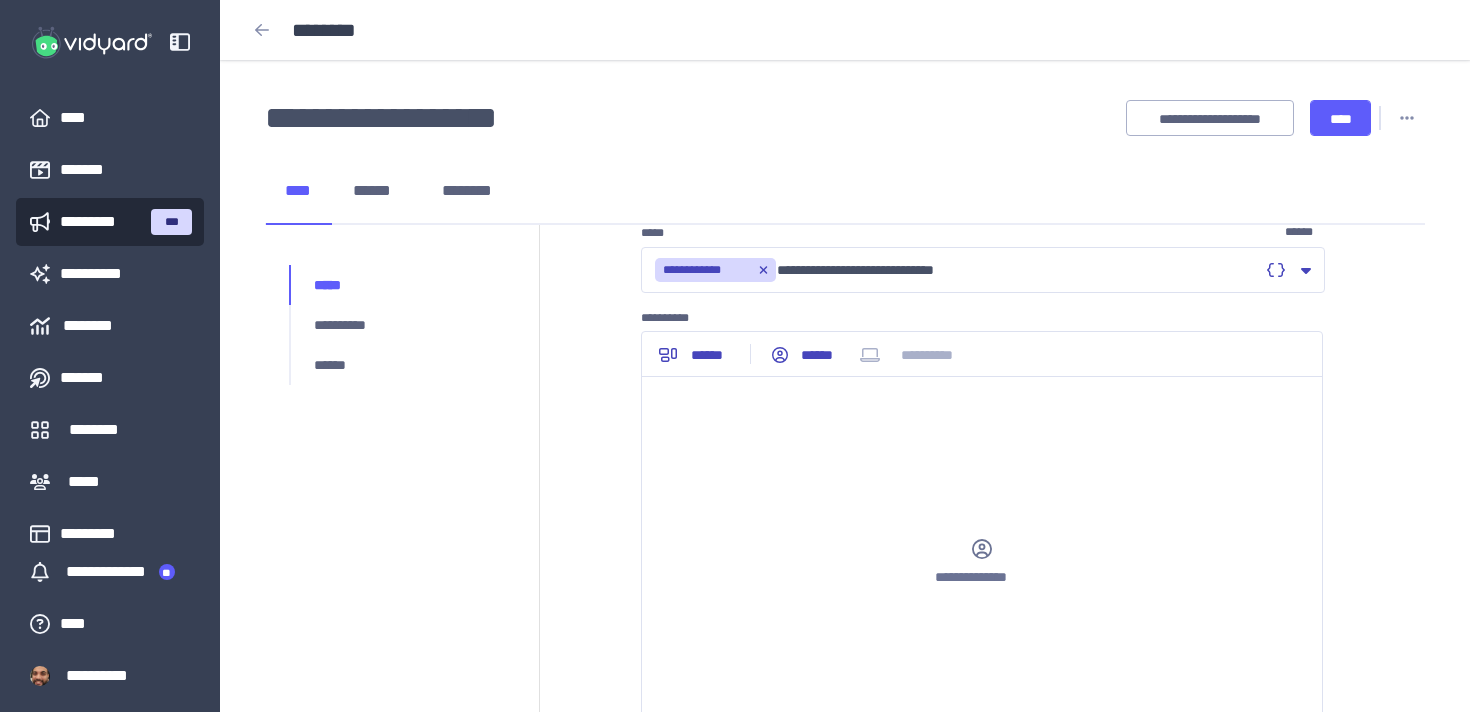 scroll, scrollTop: 269, scrollLeft: 0, axis: vertical 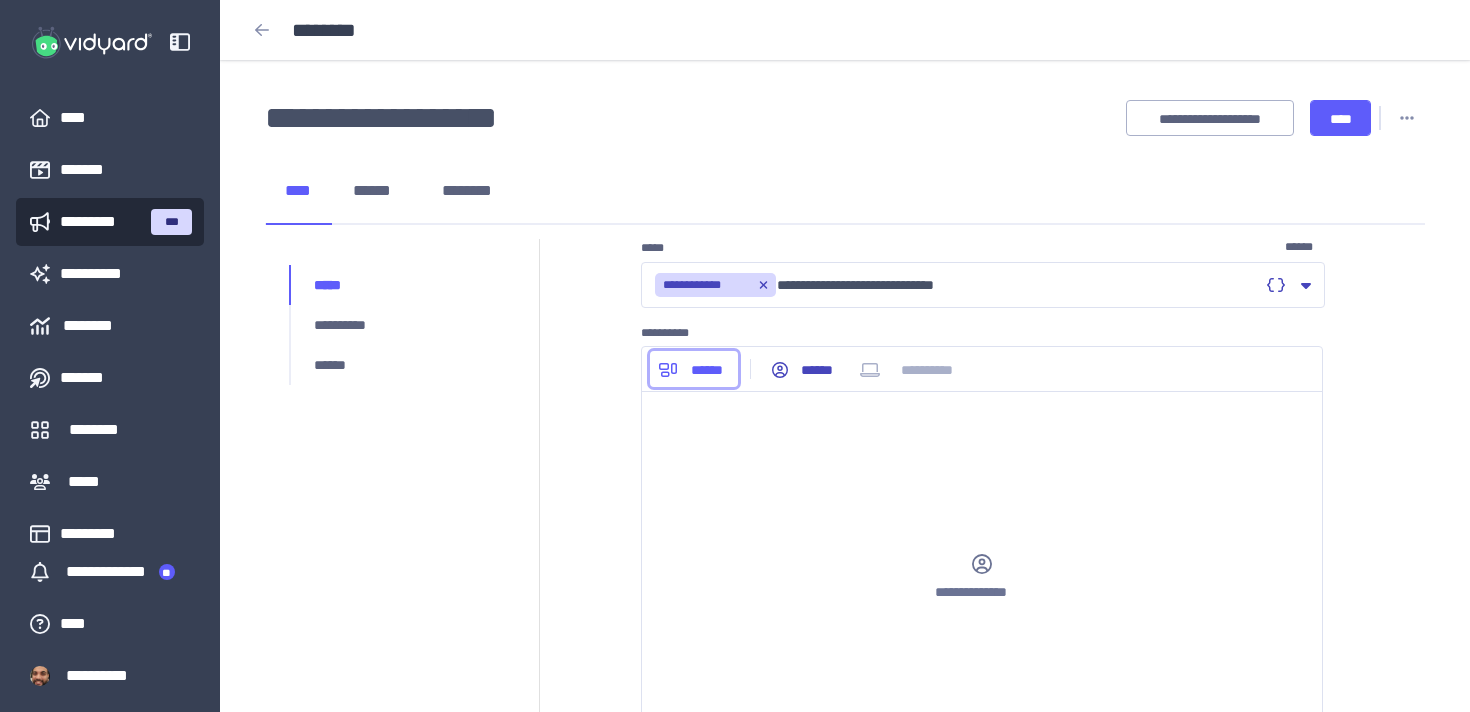 click on "******" at bounding box center [707, 370] 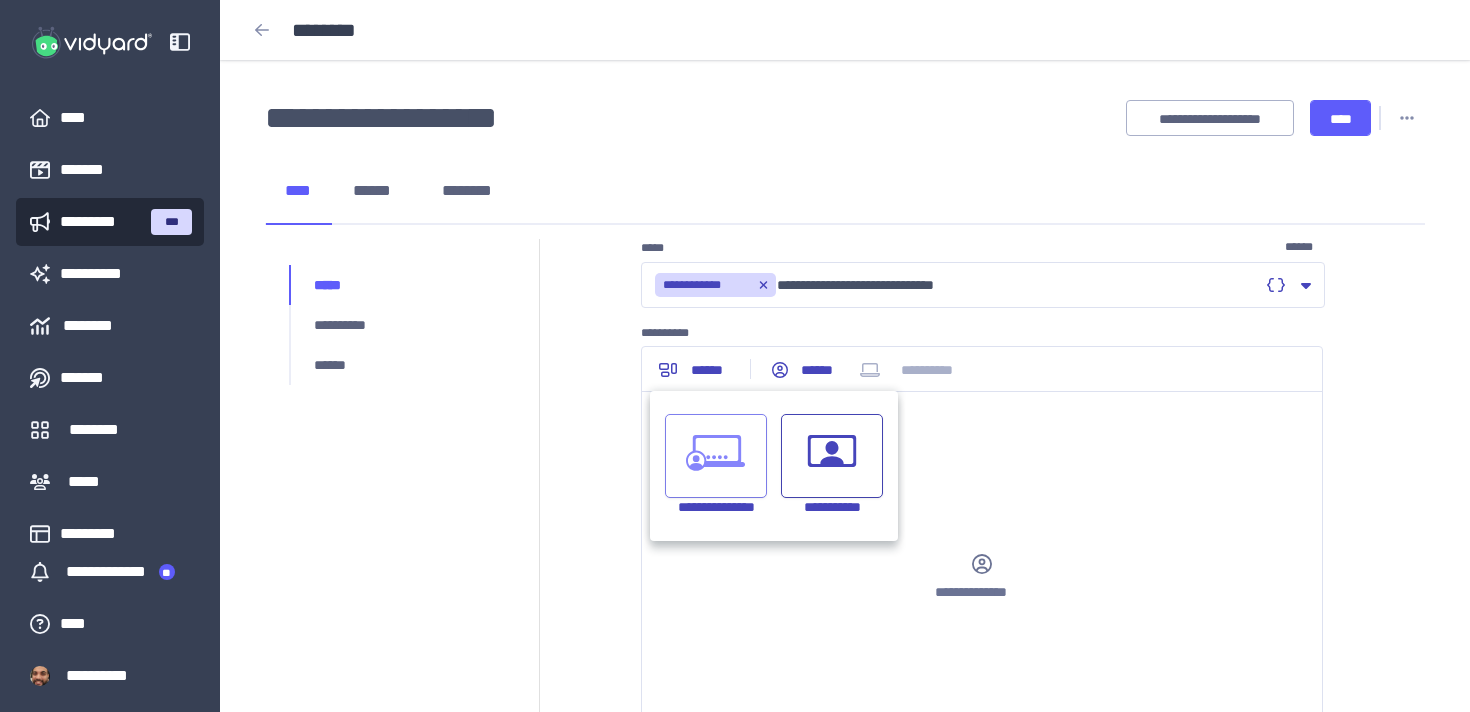 click at bounding box center (716, 456) 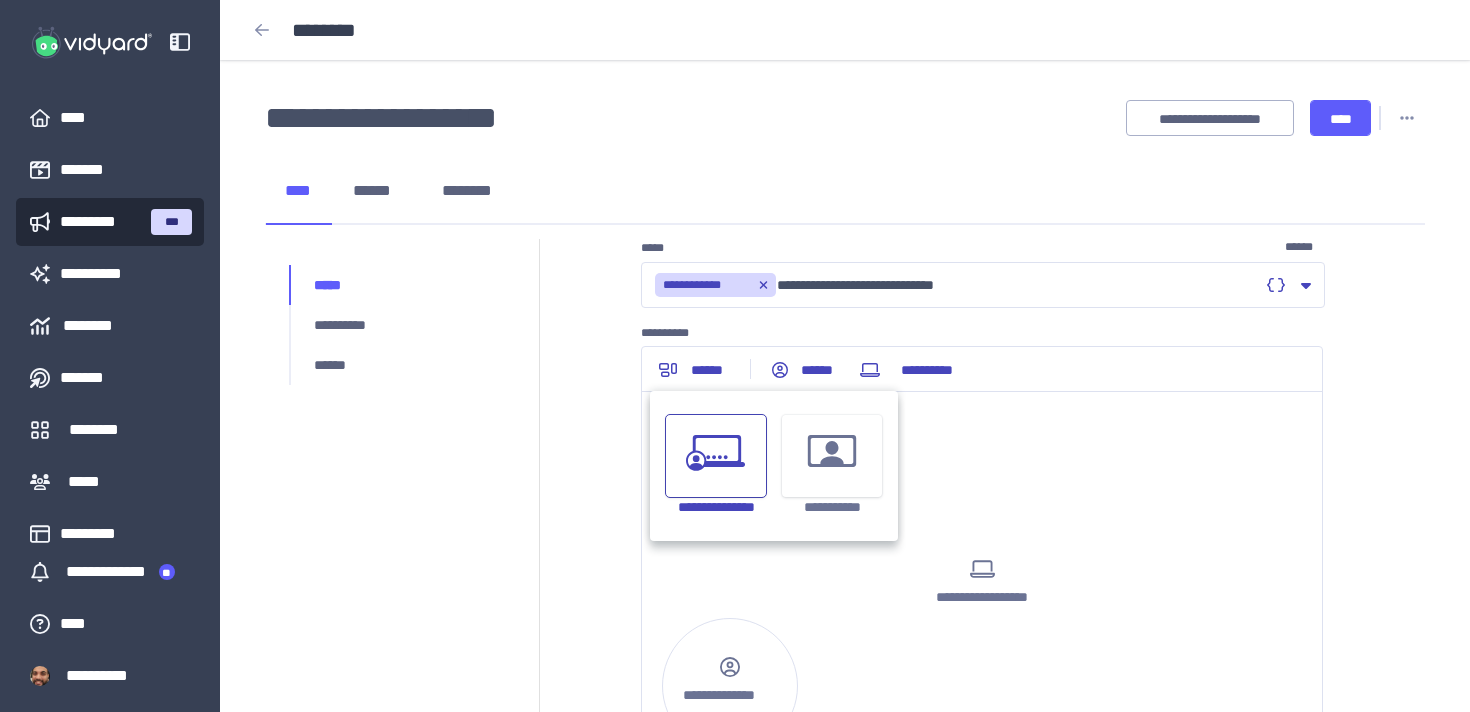 click on "**********" at bounding box center (982, 674) 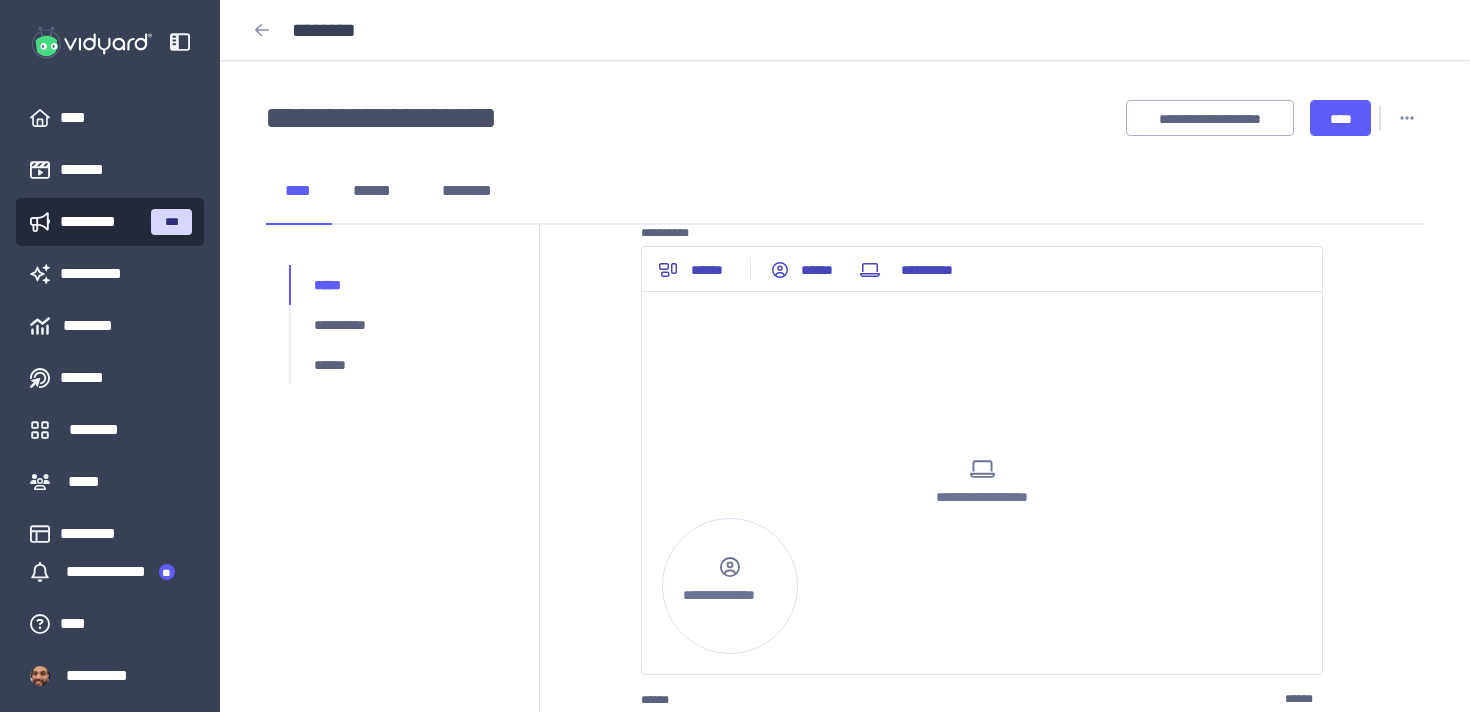 scroll, scrollTop: 367, scrollLeft: 0, axis: vertical 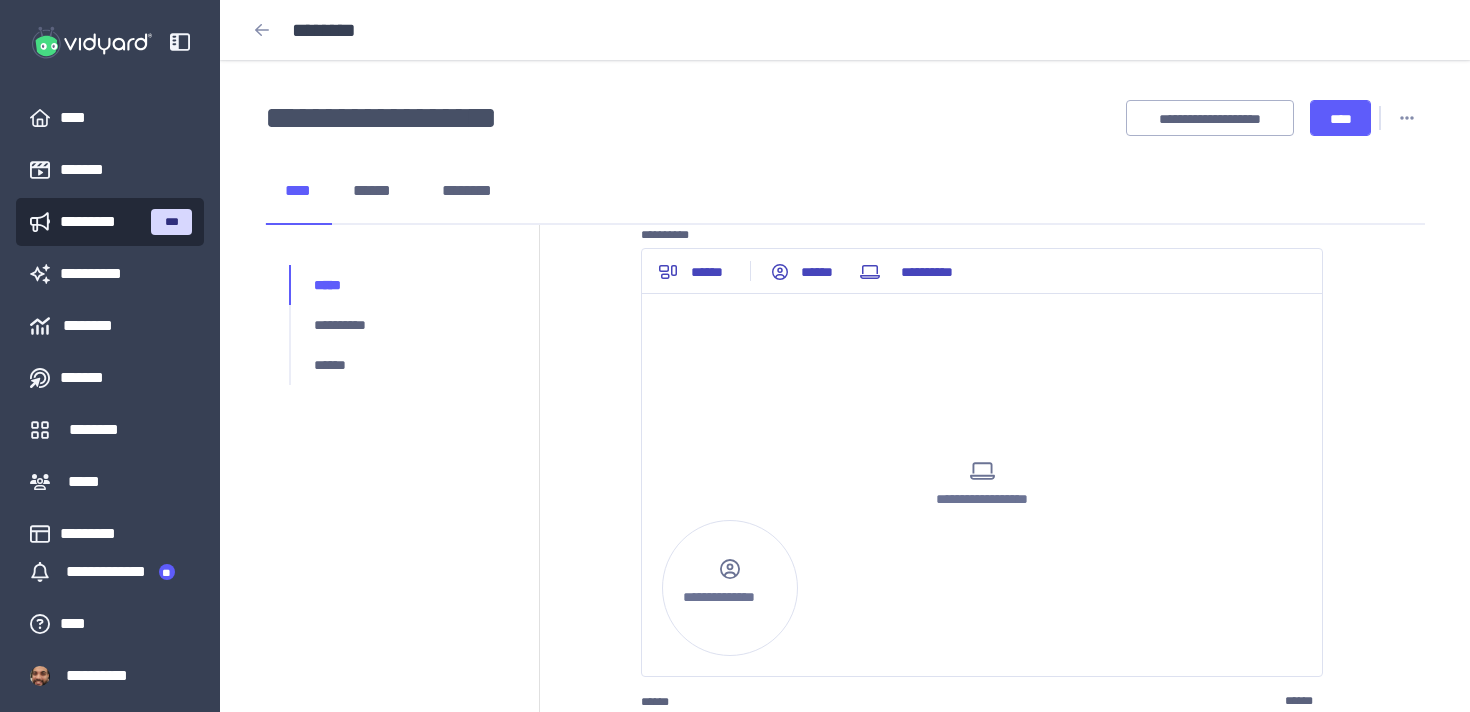 click on "**********" at bounding box center (982, 499) 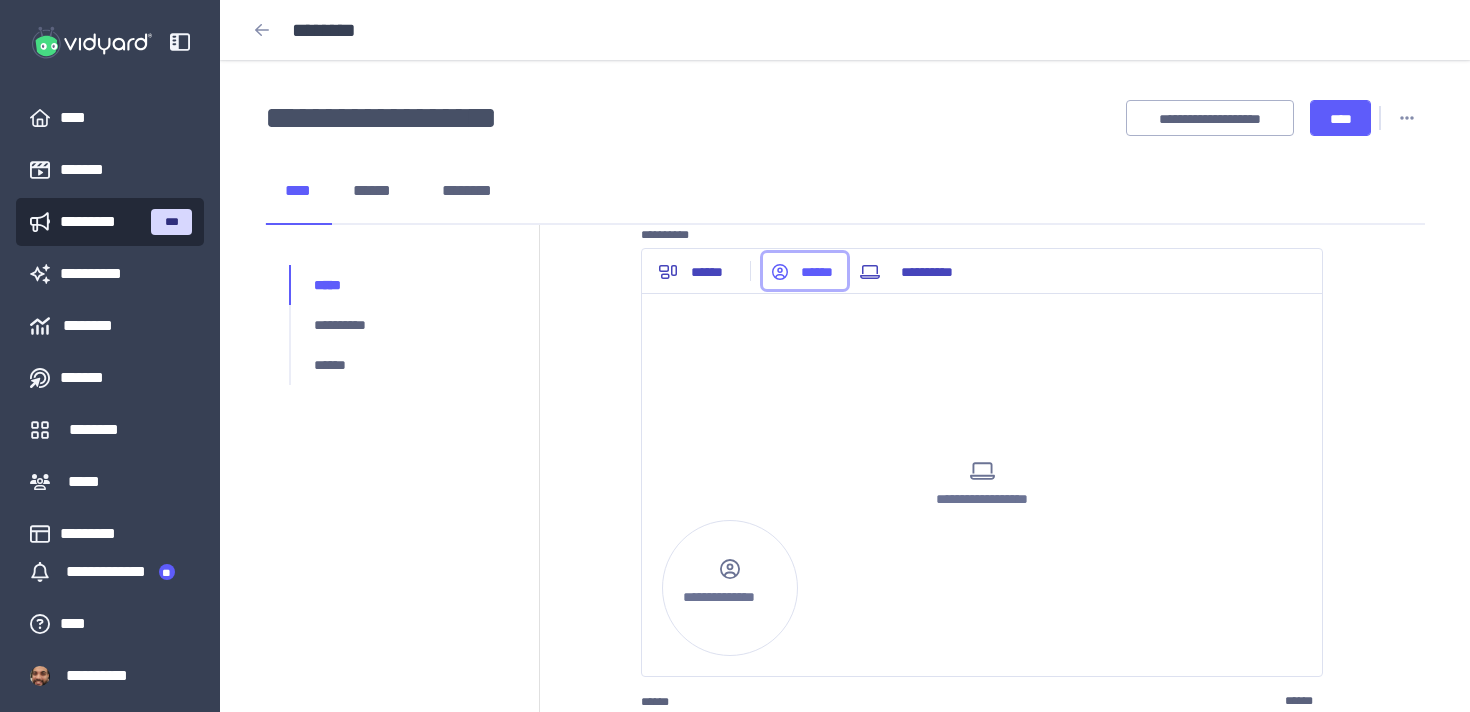 click on "******" at bounding box center (817, 272) 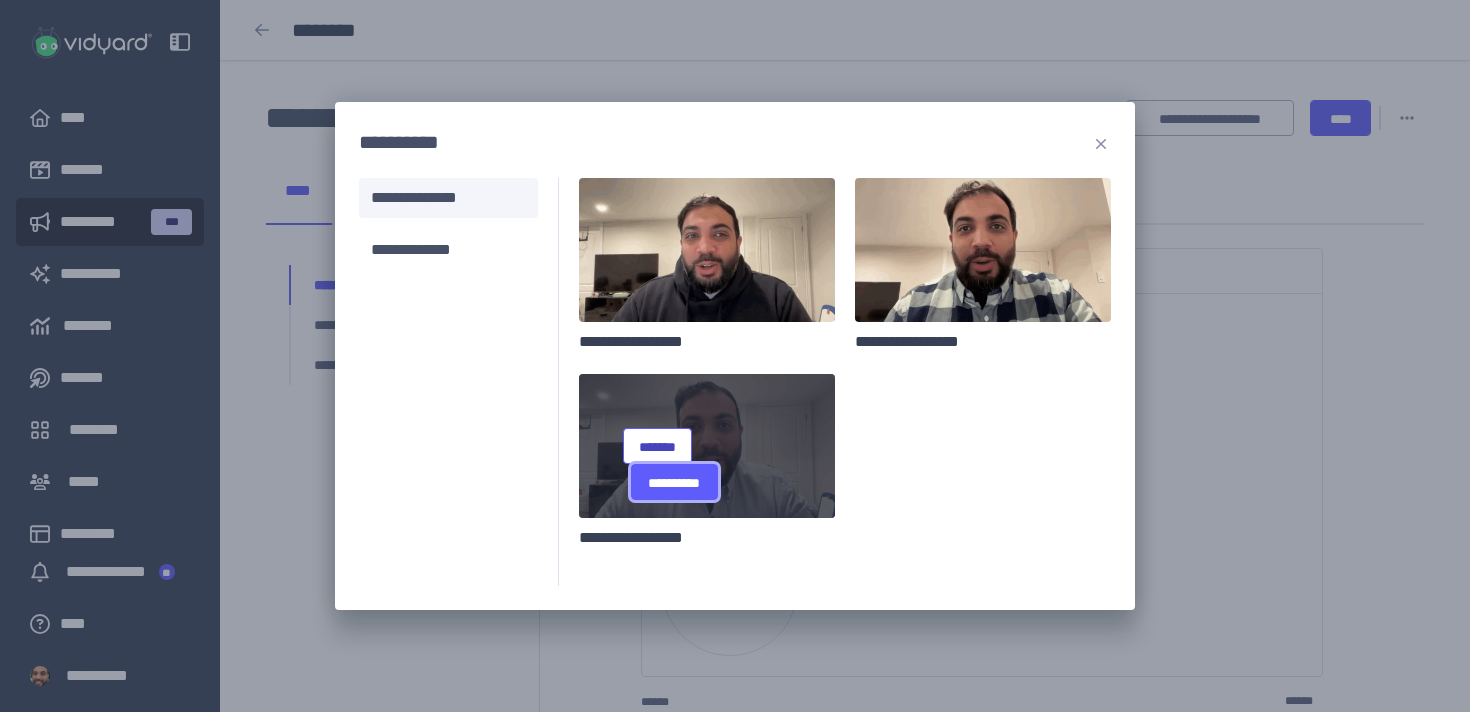 click on "**********" at bounding box center [0, 0] 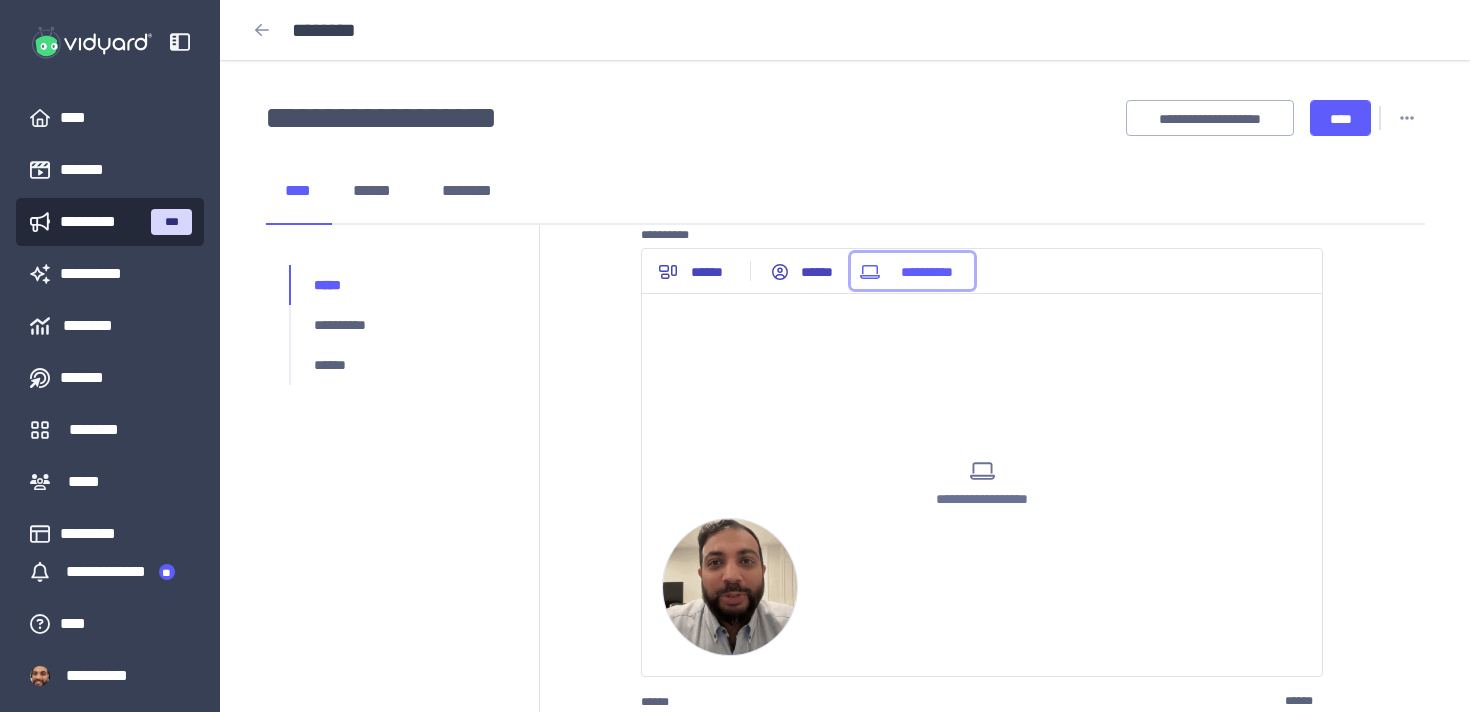 click on "**********" at bounding box center [926, 272] 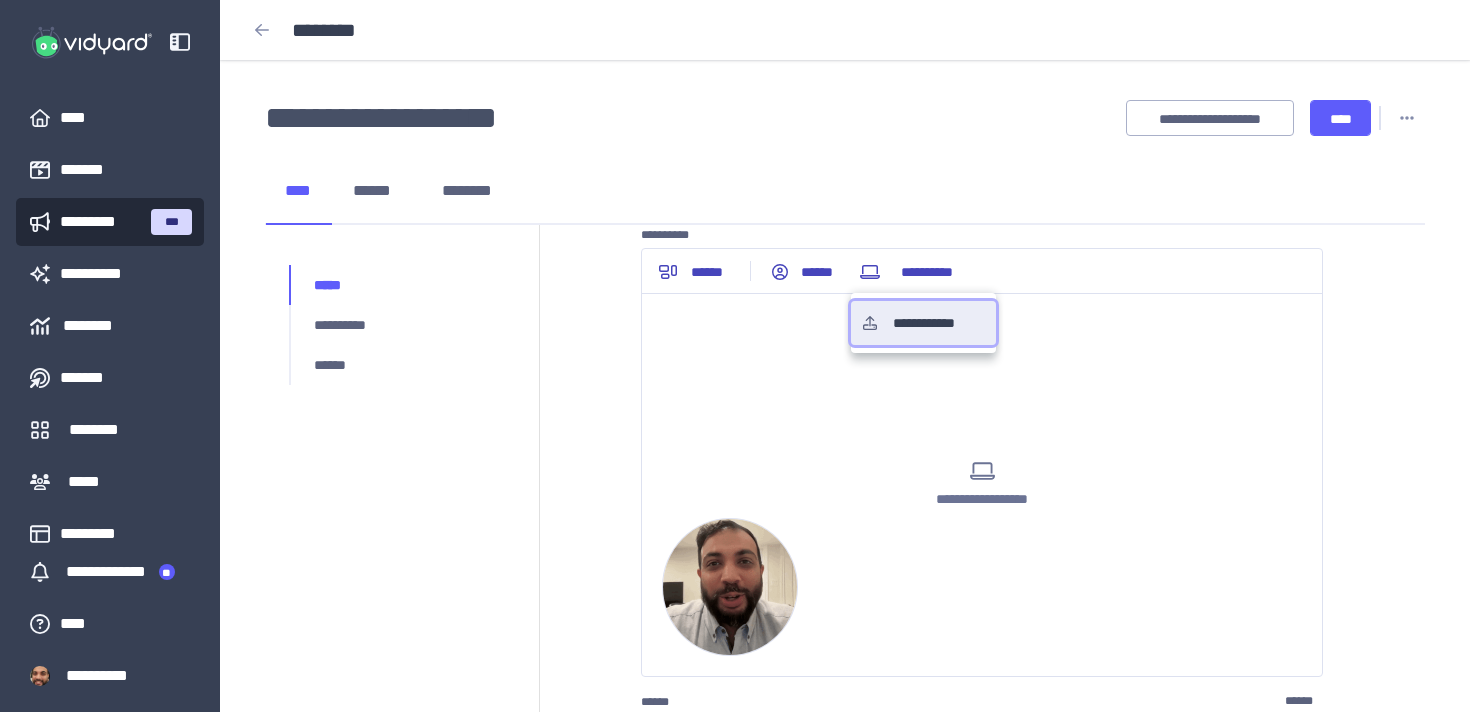 click on "**********" at bounding box center [923, 323] 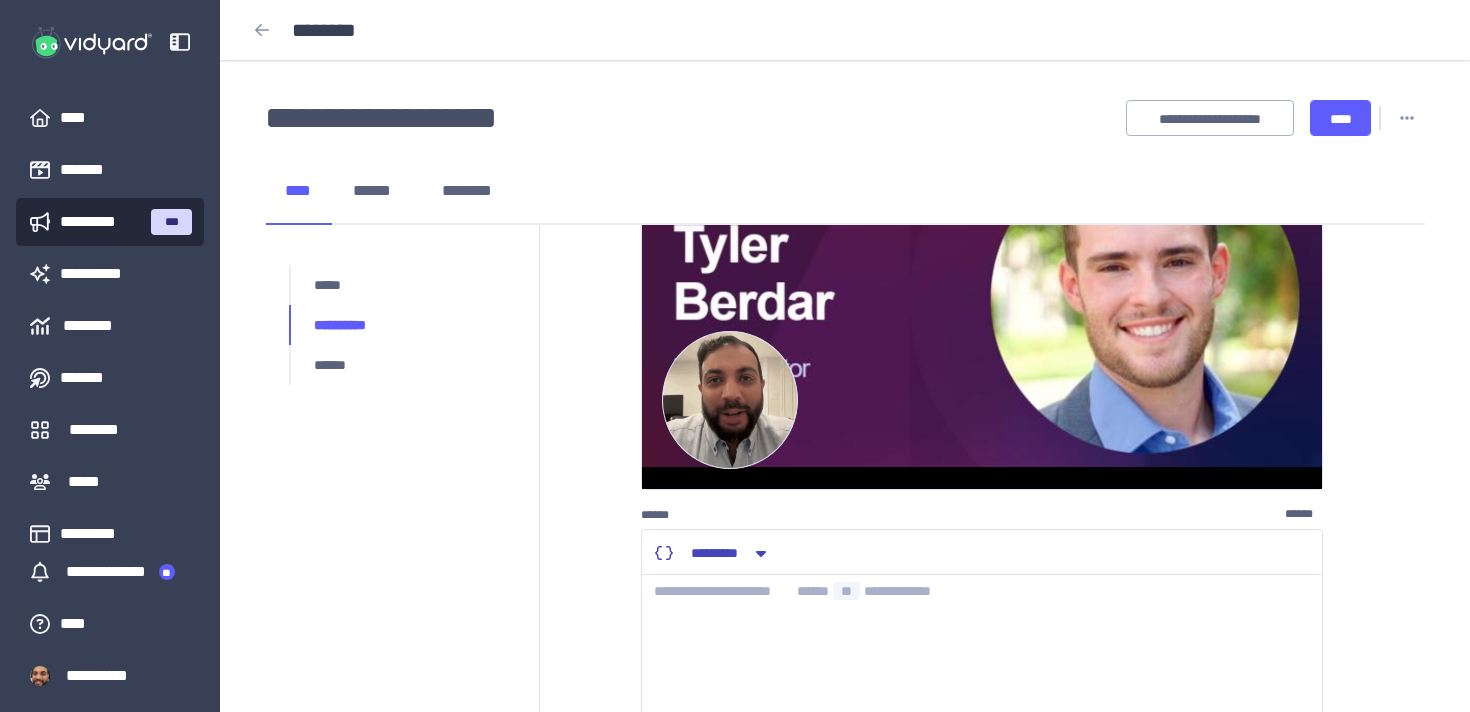 scroll, scrollTop: 706, scrollLeft: 0, axis: vertical 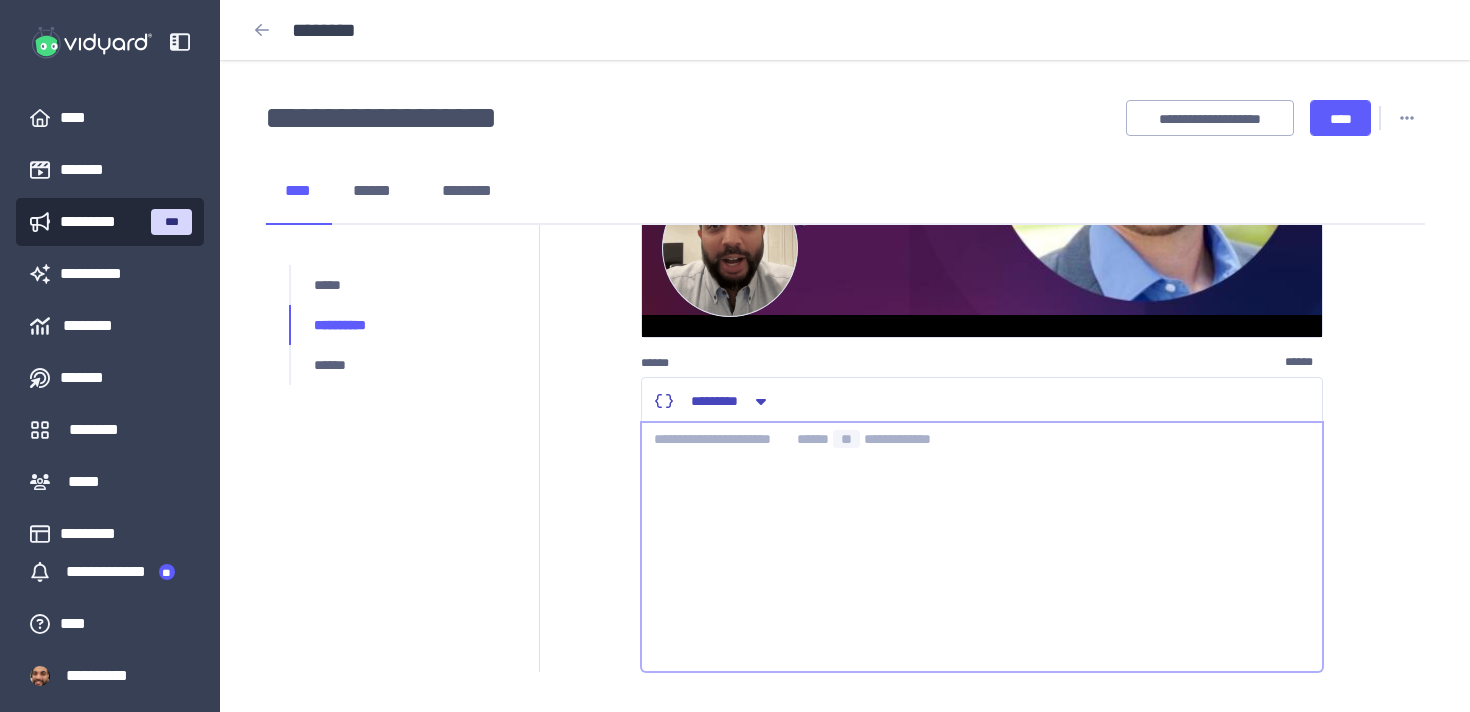 click at bounding box center [982, 547] 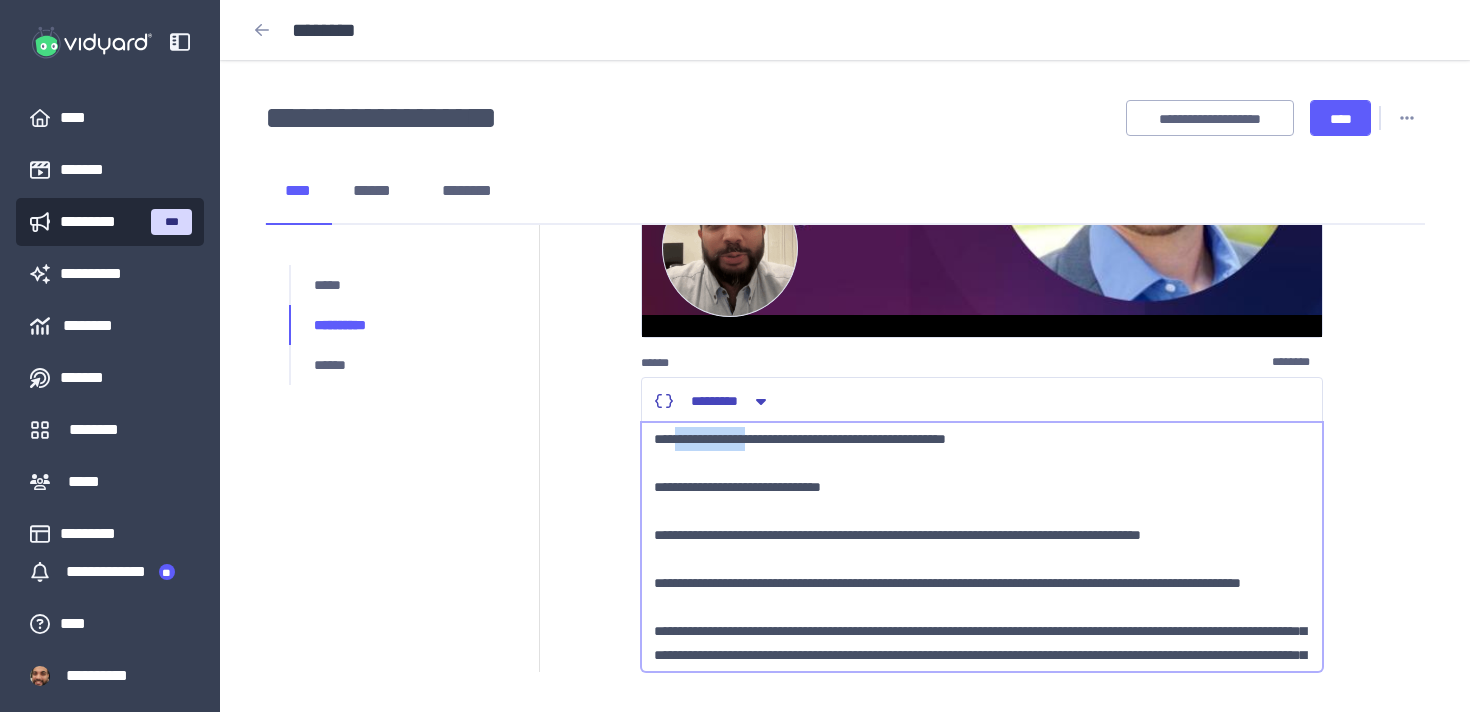 drag, startPoint x: 771, startPoint y: 439, endPoint x: 681, endPoint y: 444, distance: 90.13878 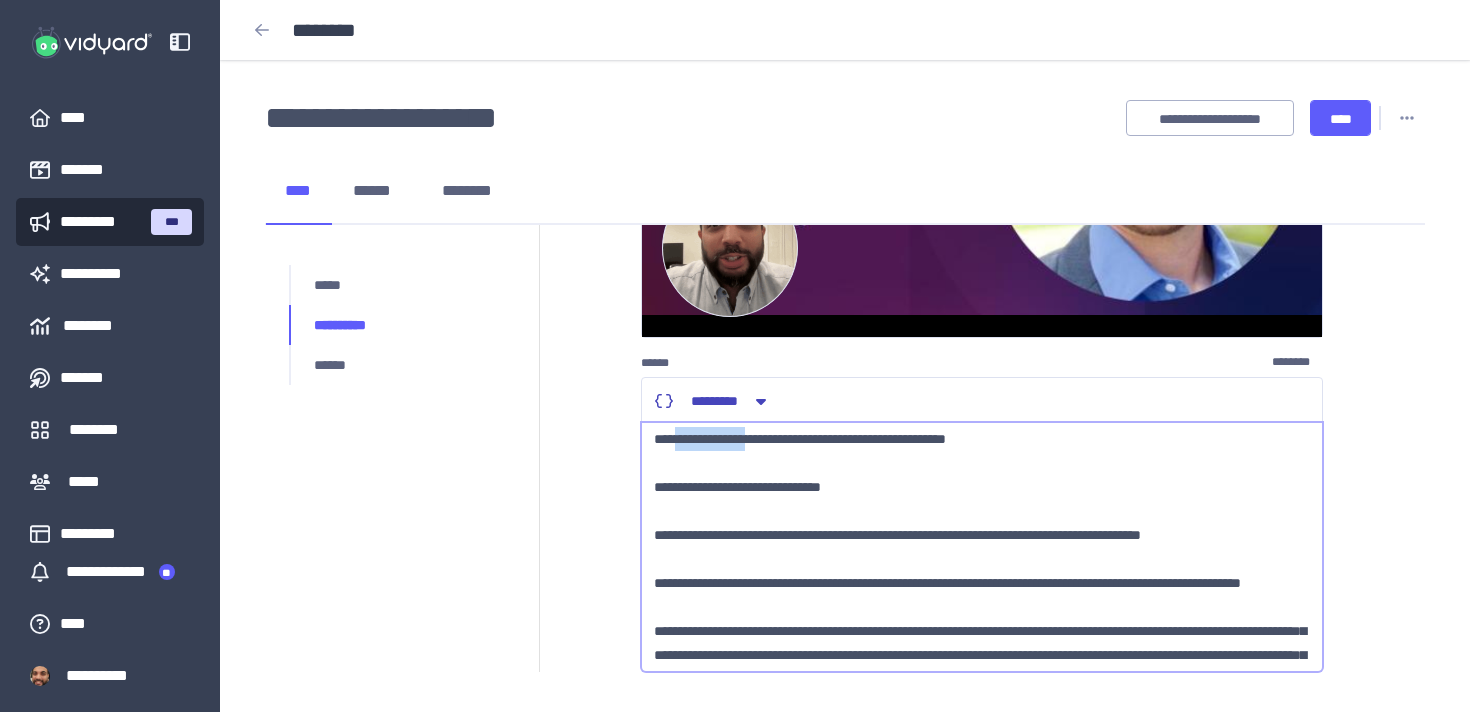 click on "**********" at bounding box center (982, 547) 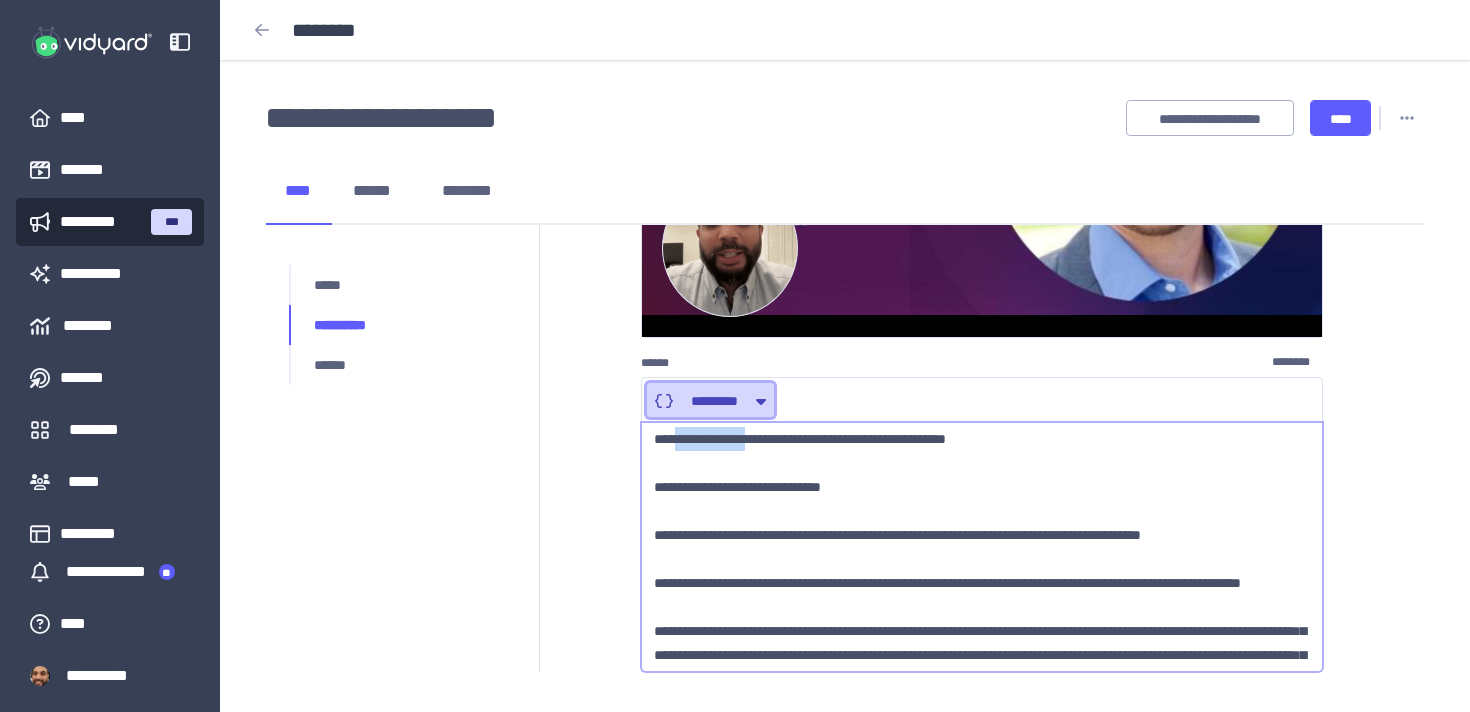 click on "*********" at bounding box center (710, 401) 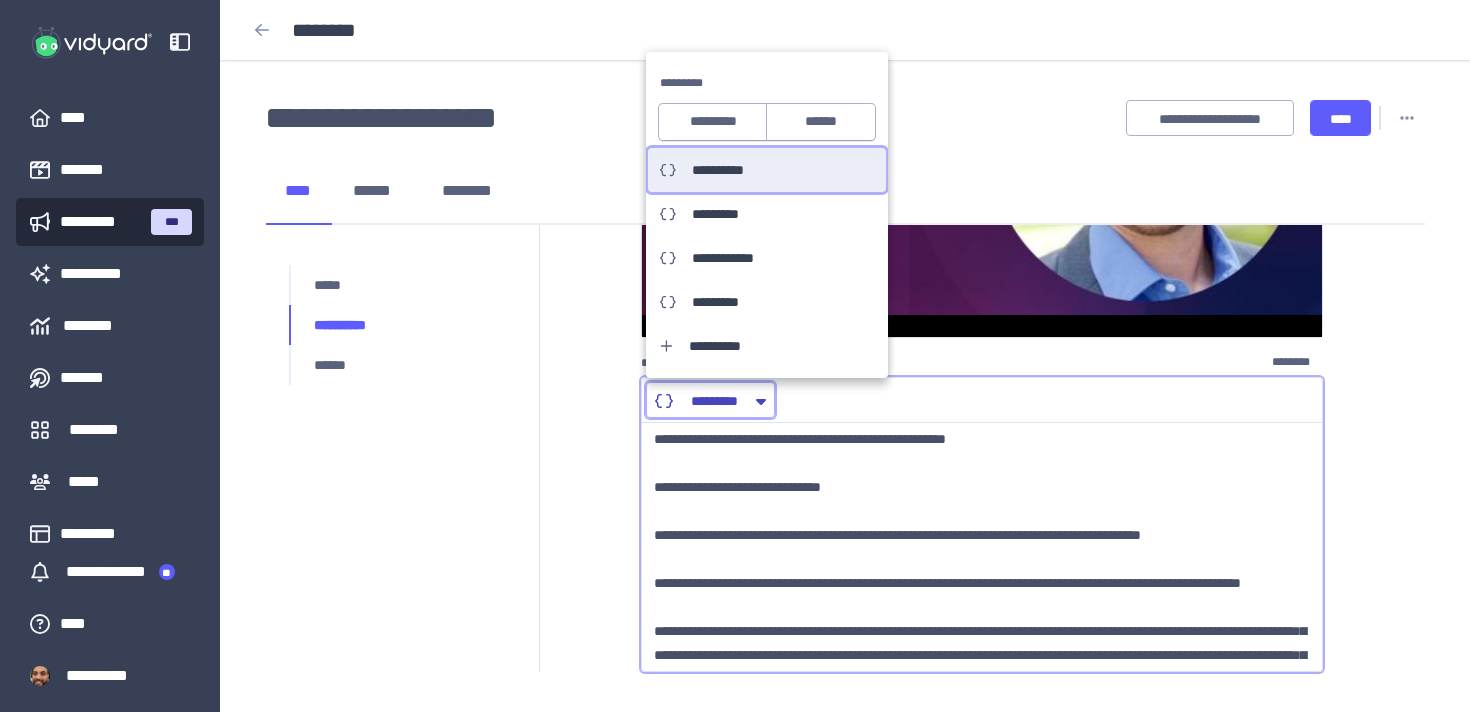 click on "**********" at bounding box center (767, 170) 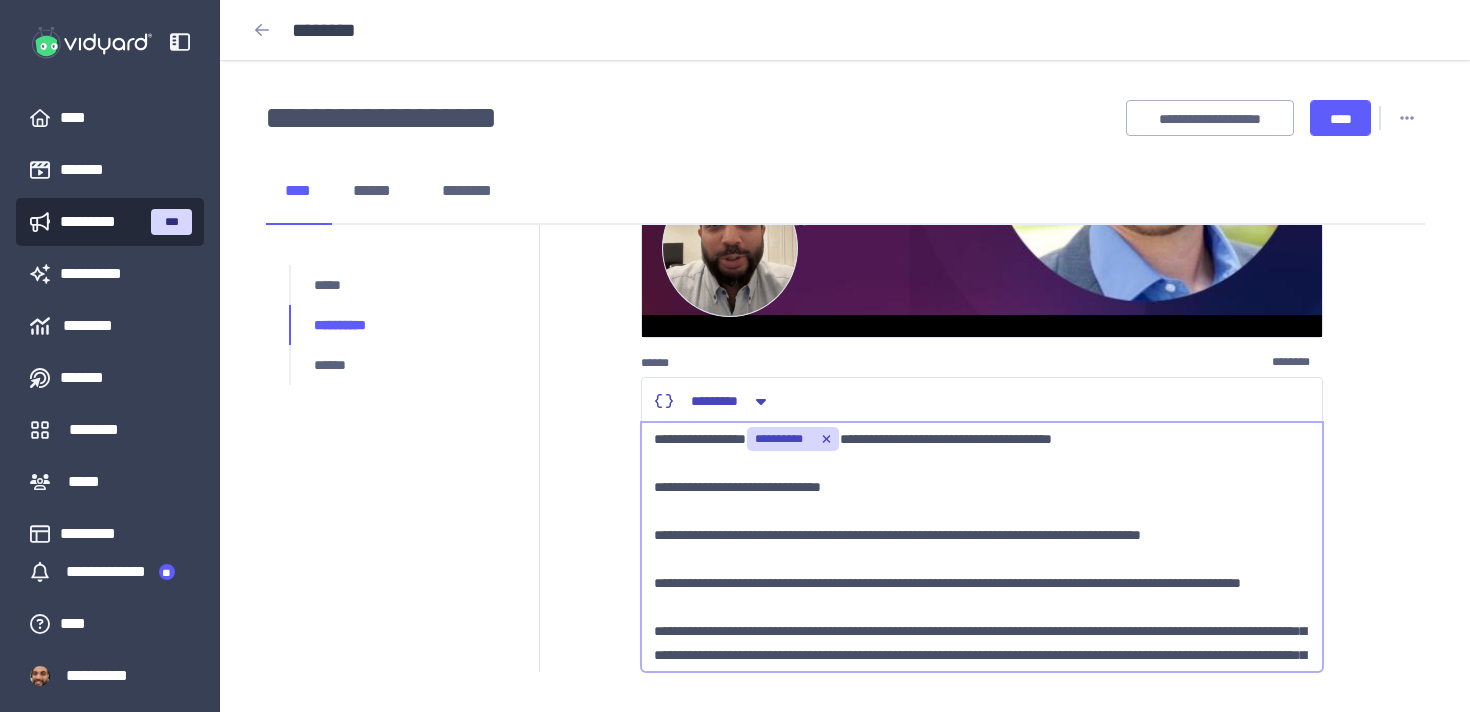 click on "**********" at bounding box center (982, 547) 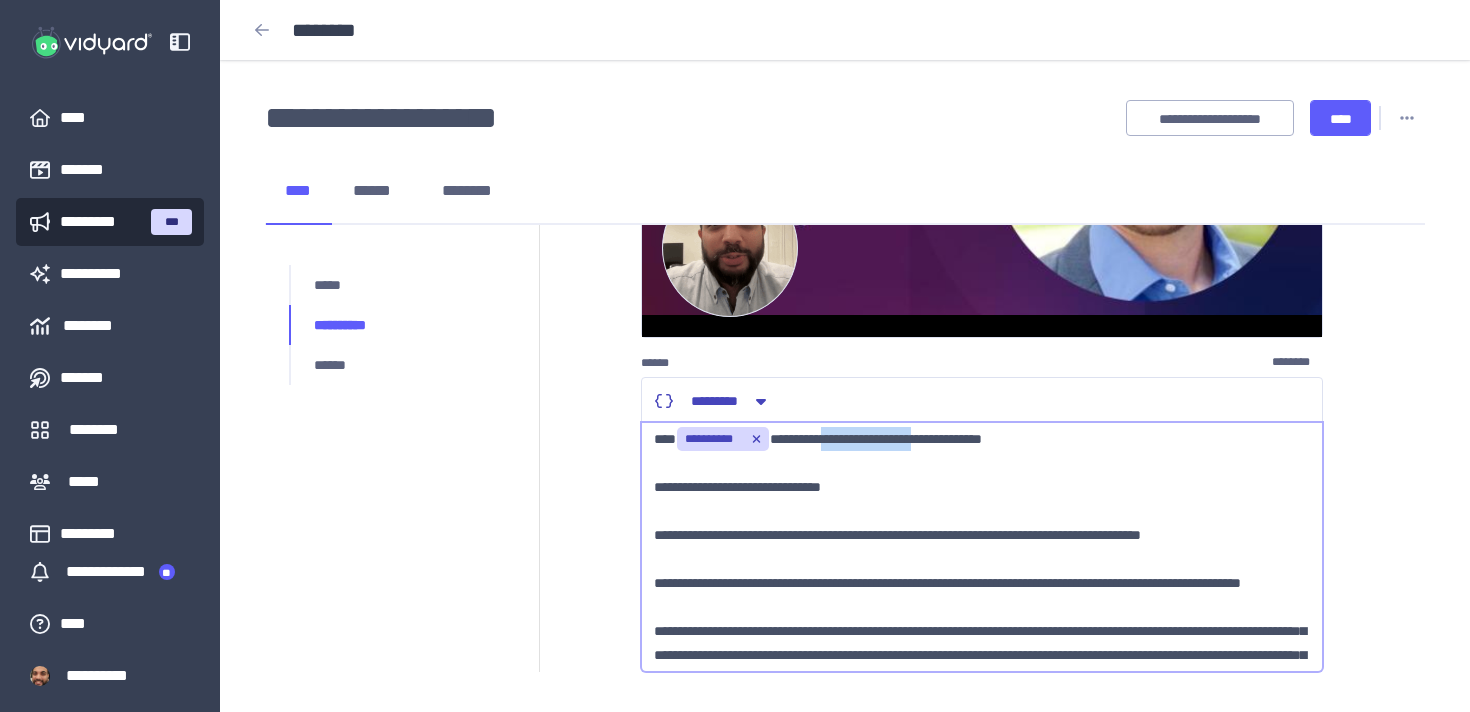 drag, startPoint x: 927, startPoint y: 441, endPoint x: 812, endPoint y: 439, distance: 115.01739 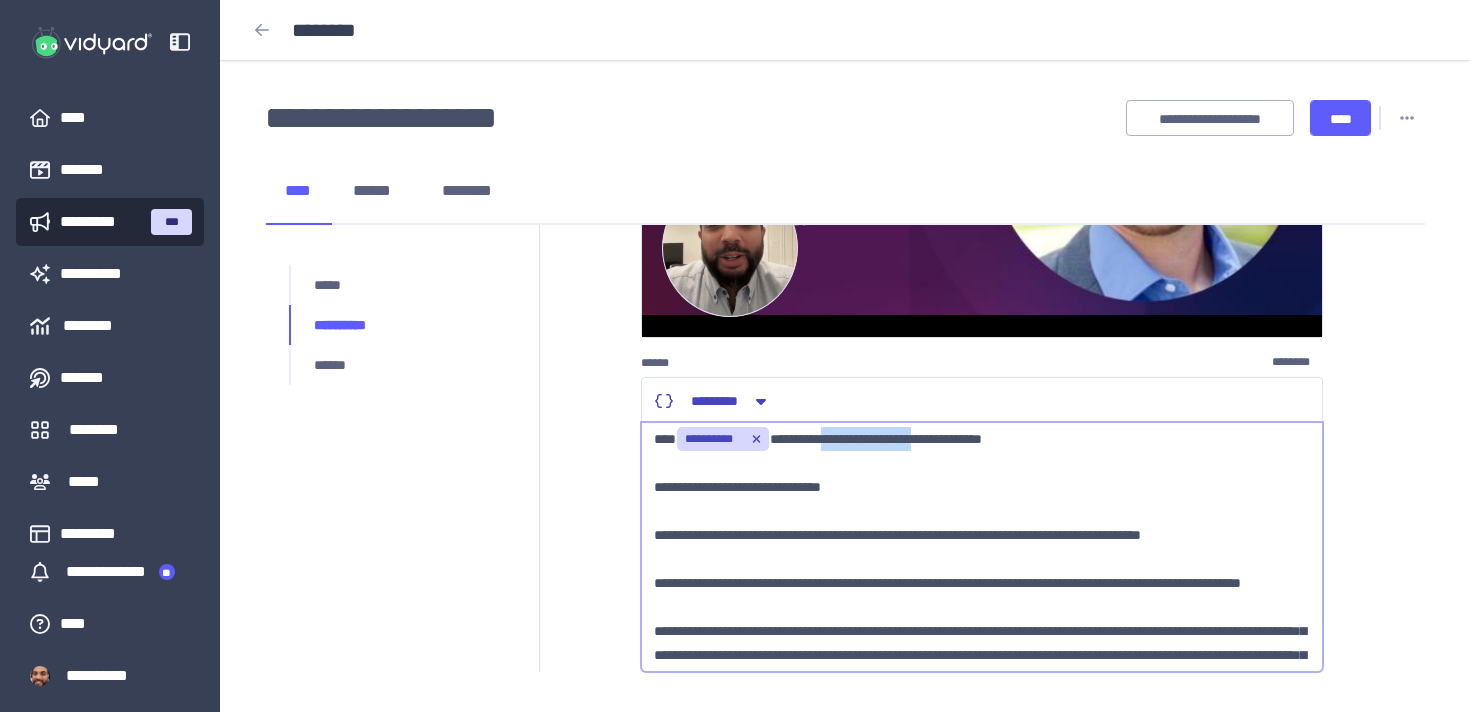 click on "**********" at bounding box center (982, 547) 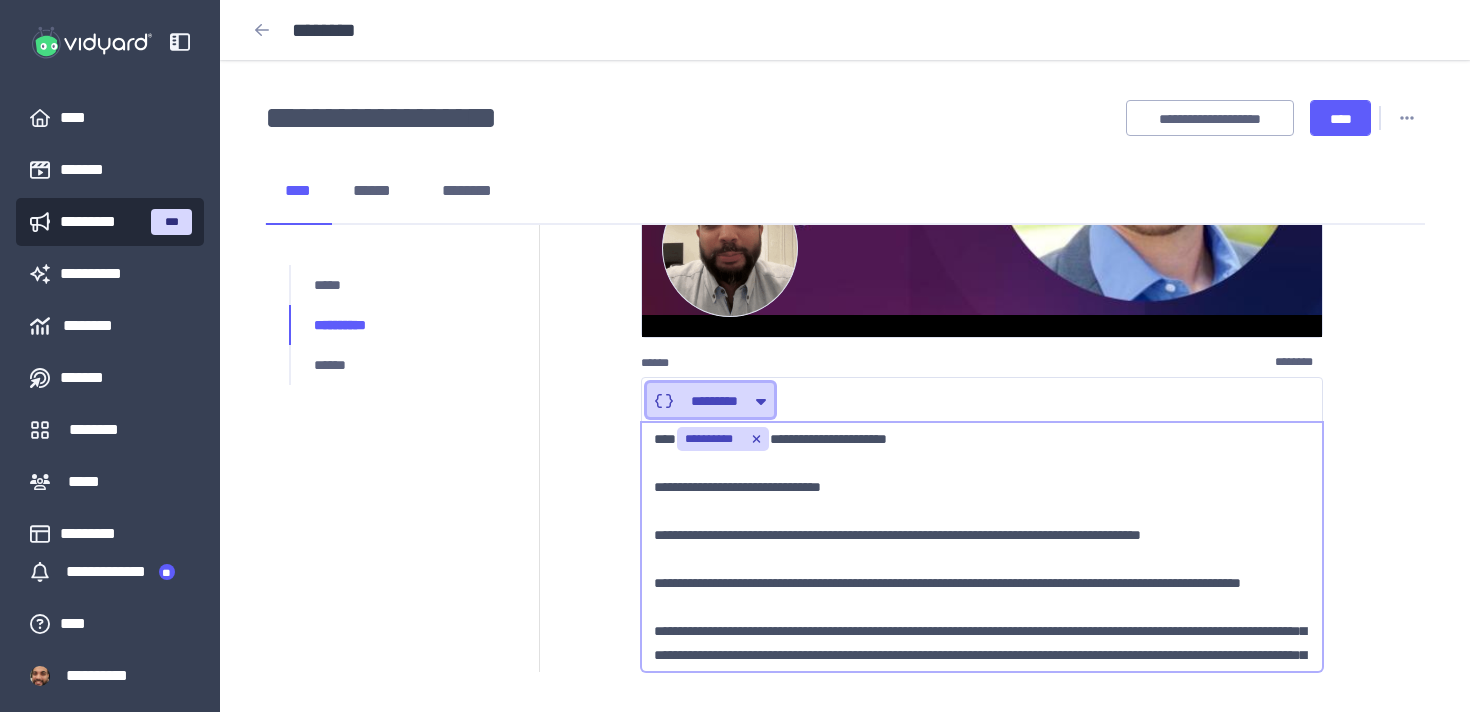 click on "*********" at bounding box center [714, 401] 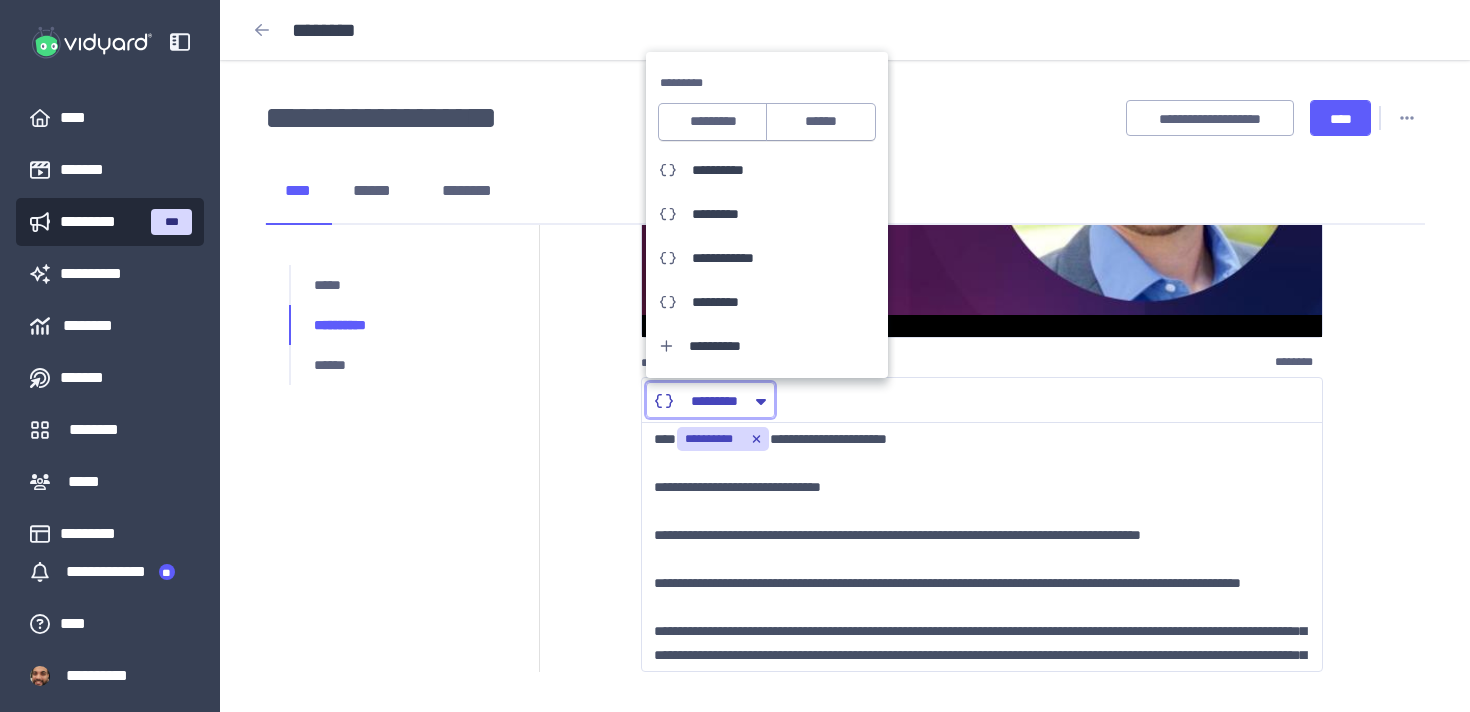 click on "******" at bounding box center [713, 122] 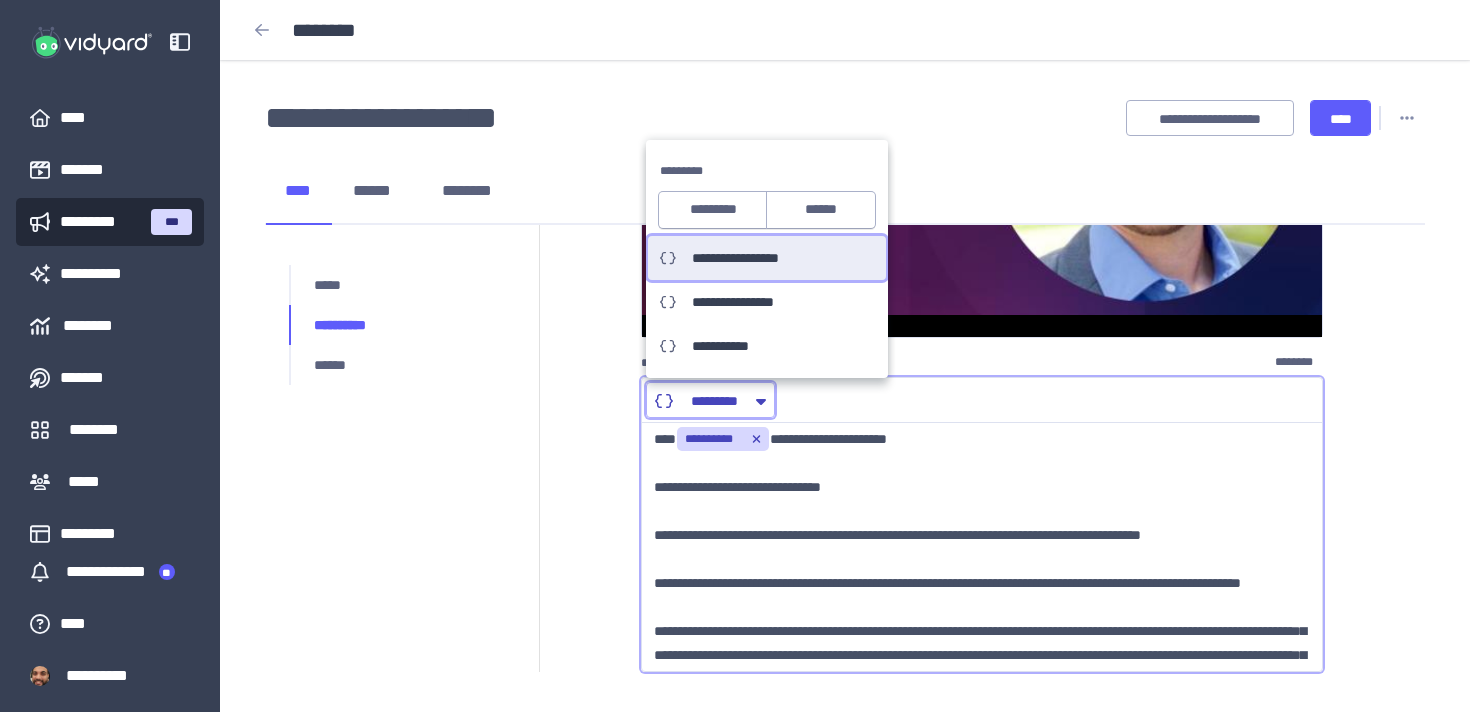 click on "**********" at bounding box center [751, 258] 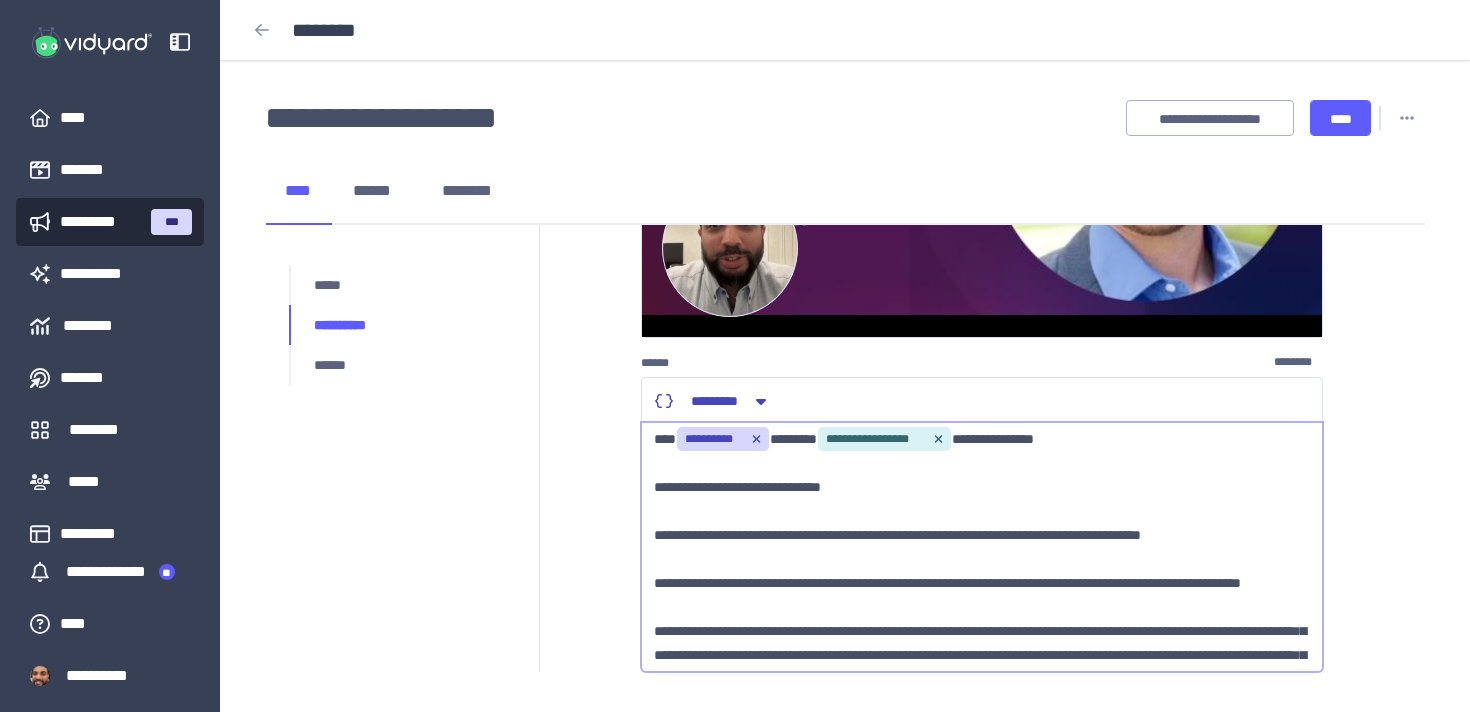 click on "**********" at bounding box center [982, 547] 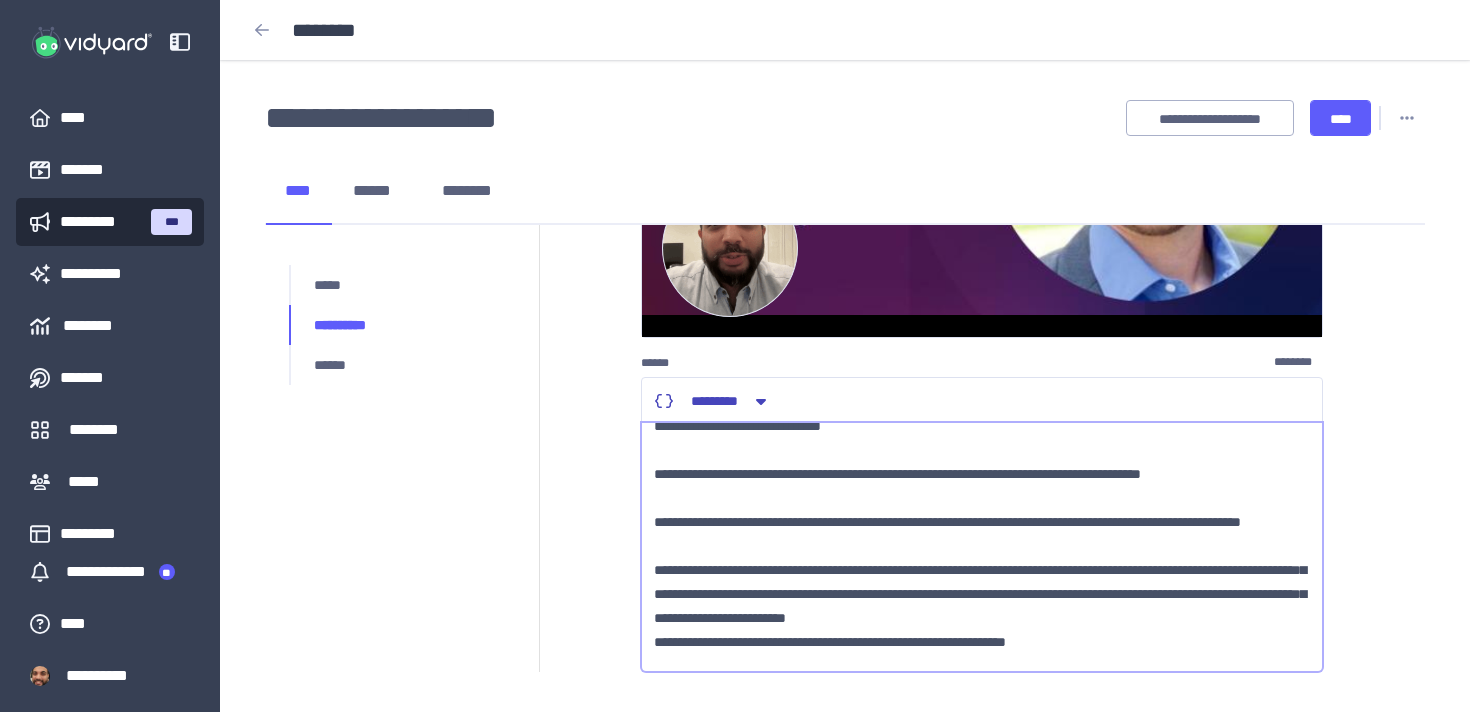 scroll, scrollTop: 192, scrollLeft: 0, axis: vertical 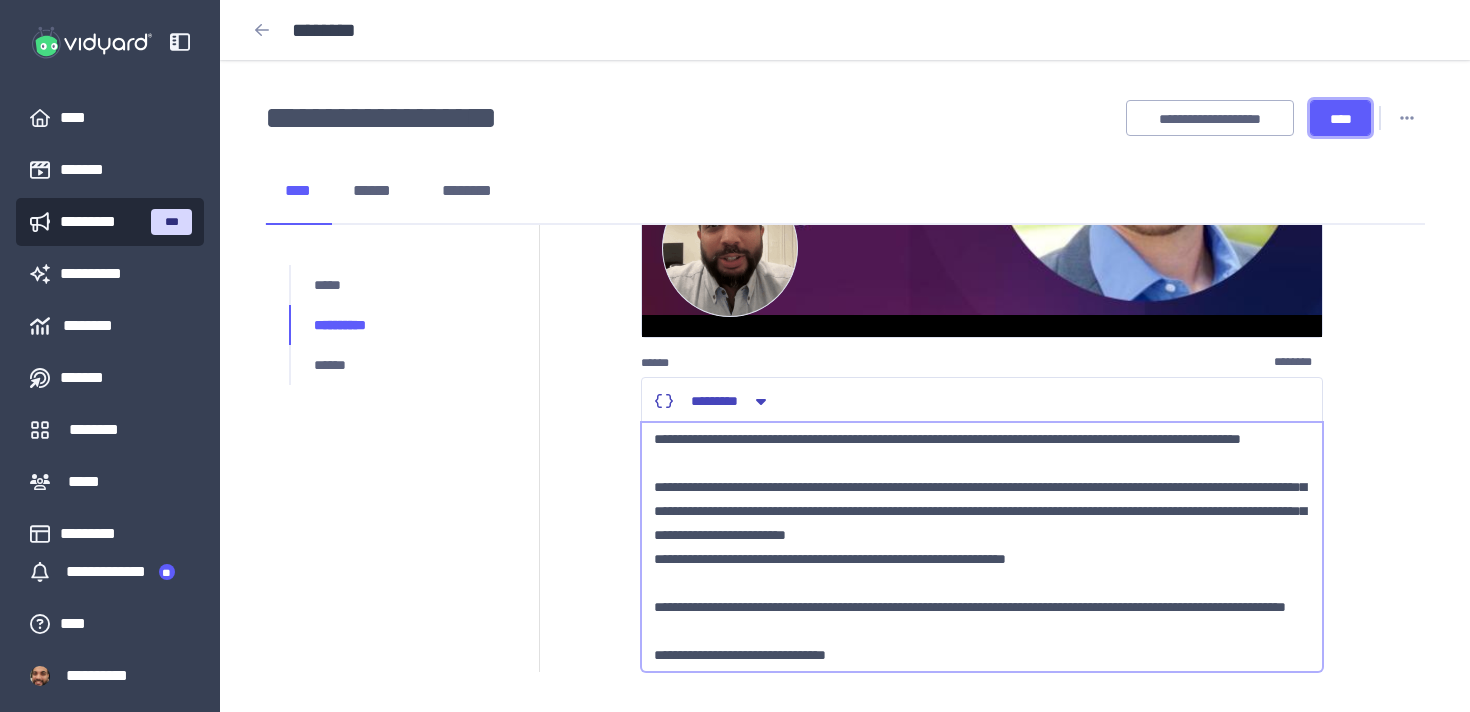 click on "****" at bounding box center [1340, 119] 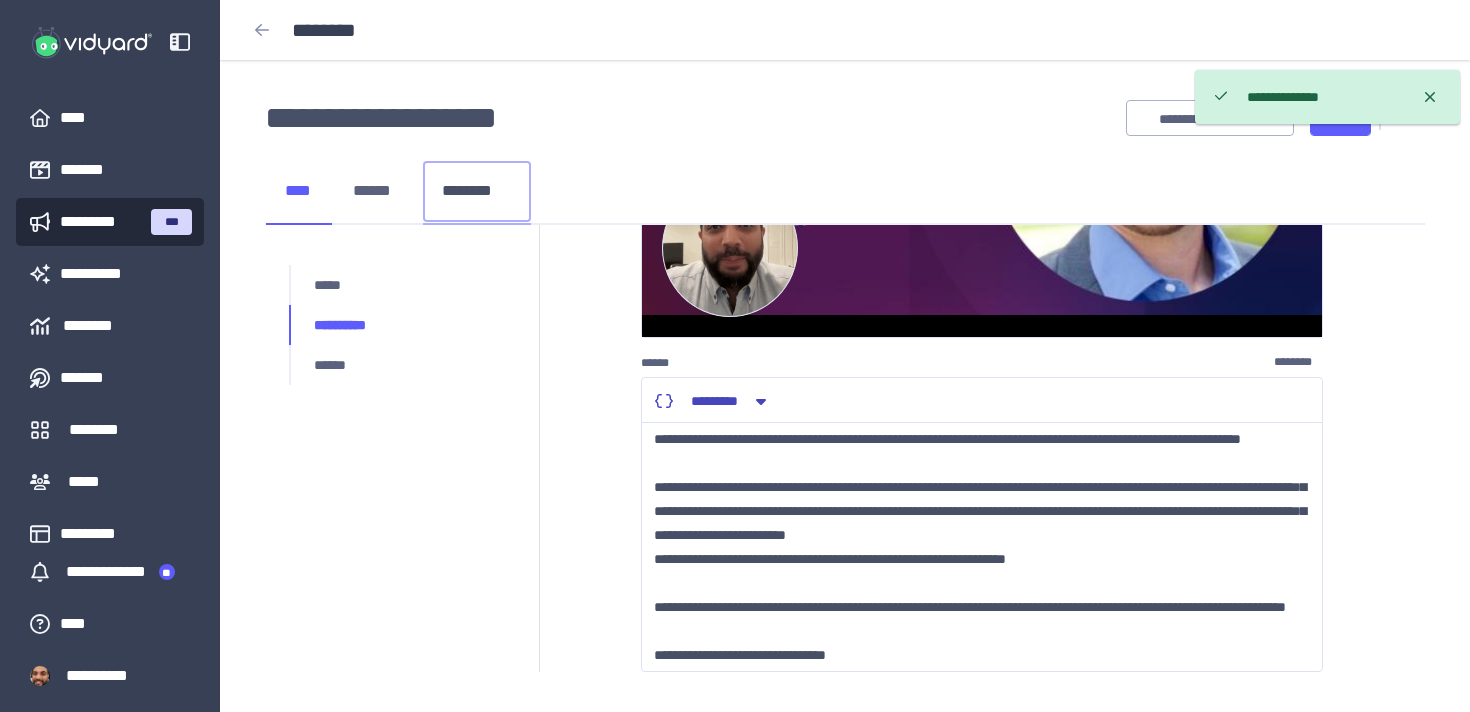 click on "********" at bounding box center (477, 191) 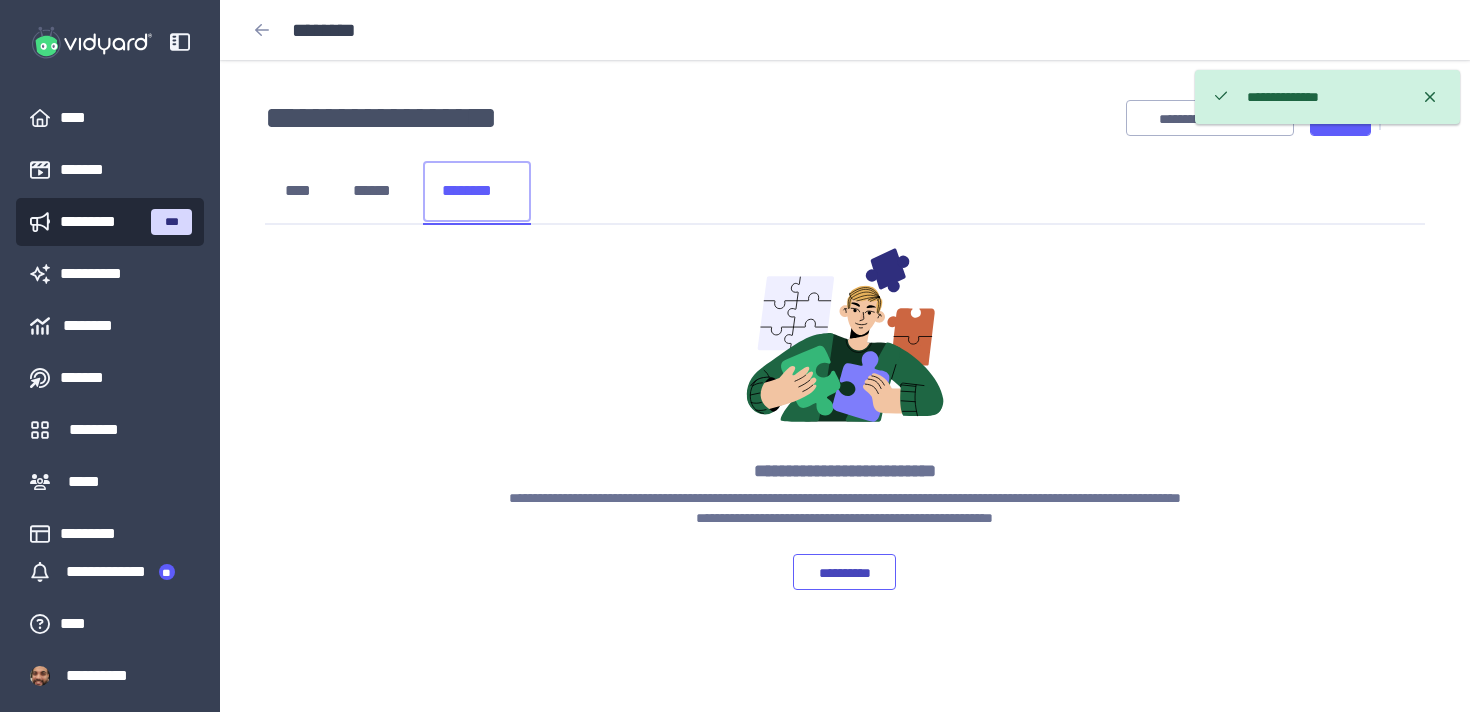 scroll, scrollTop: 264, scrollLeft: 0, axis: vertical 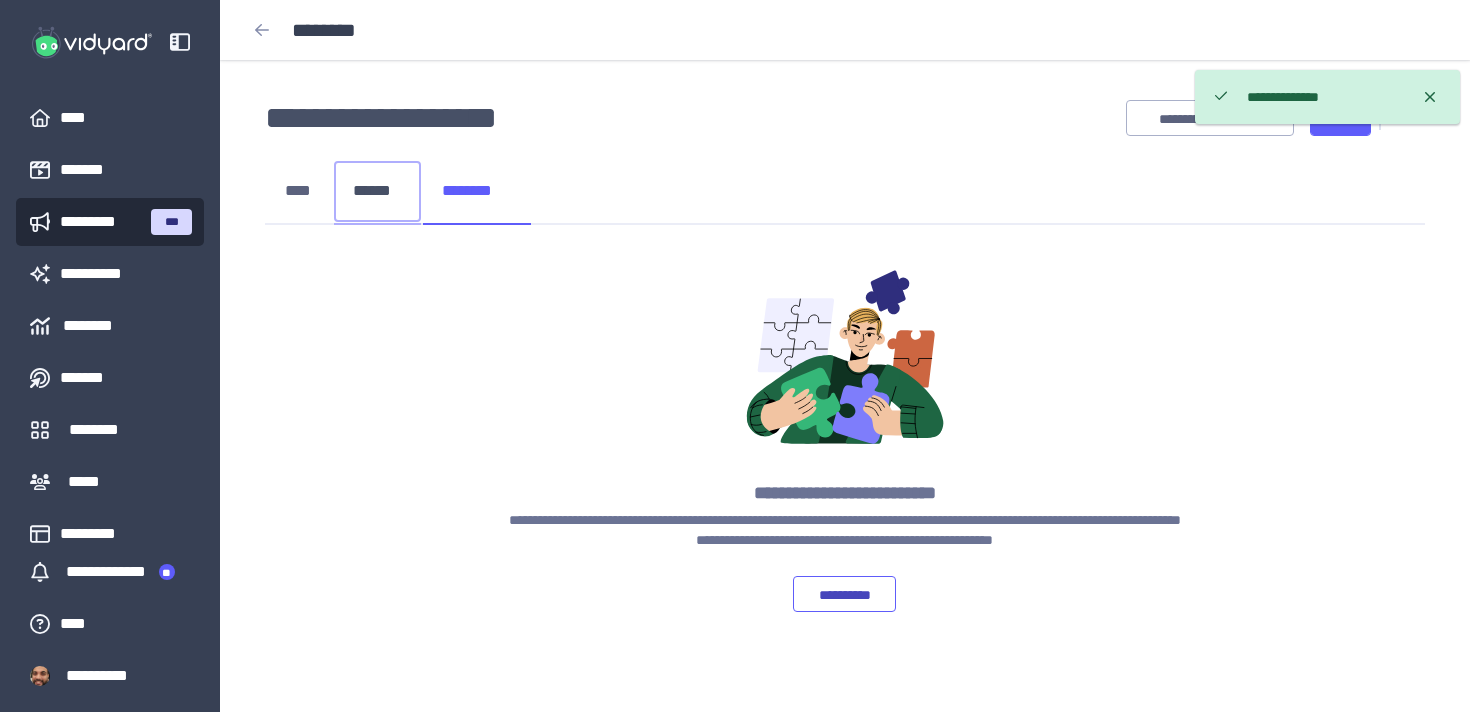 click on "******" at bounding box center (377, 191) 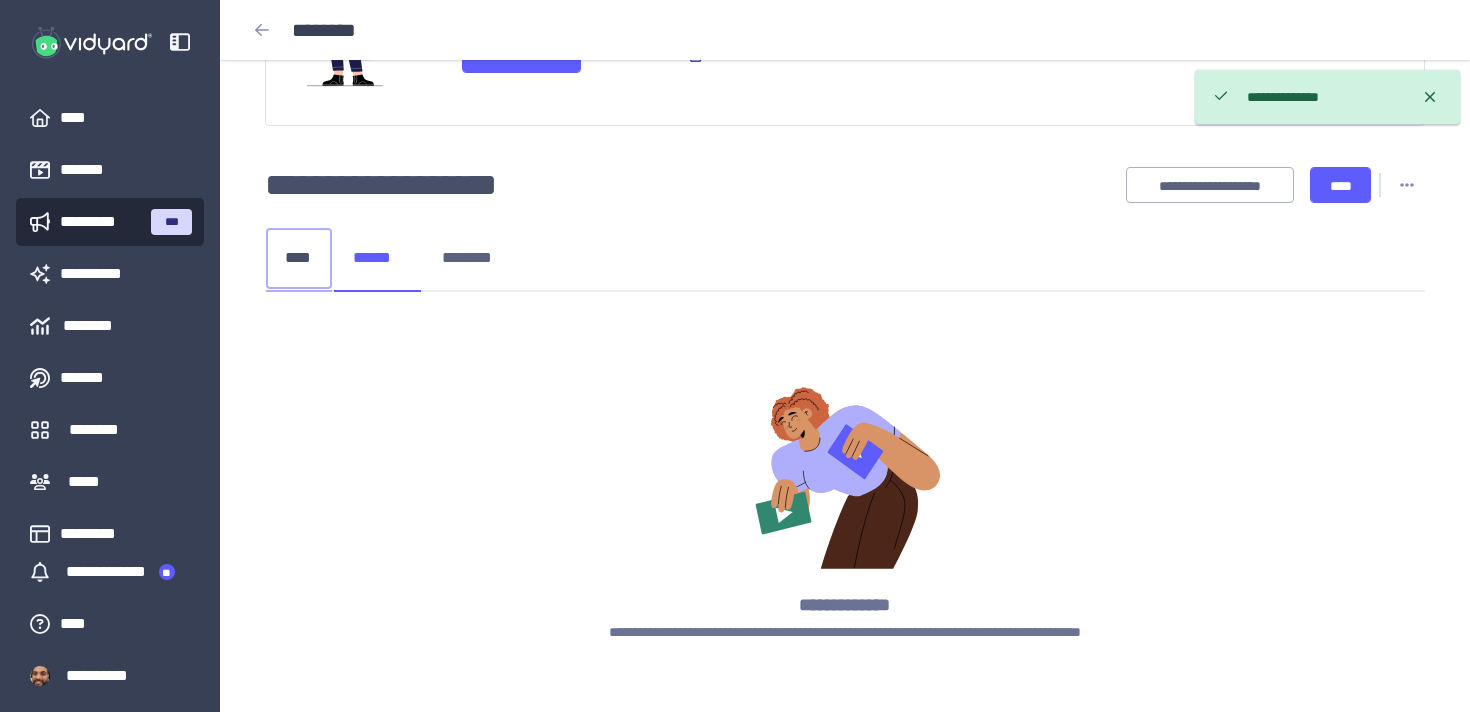 click on "****" at bounding box center (299, 258) 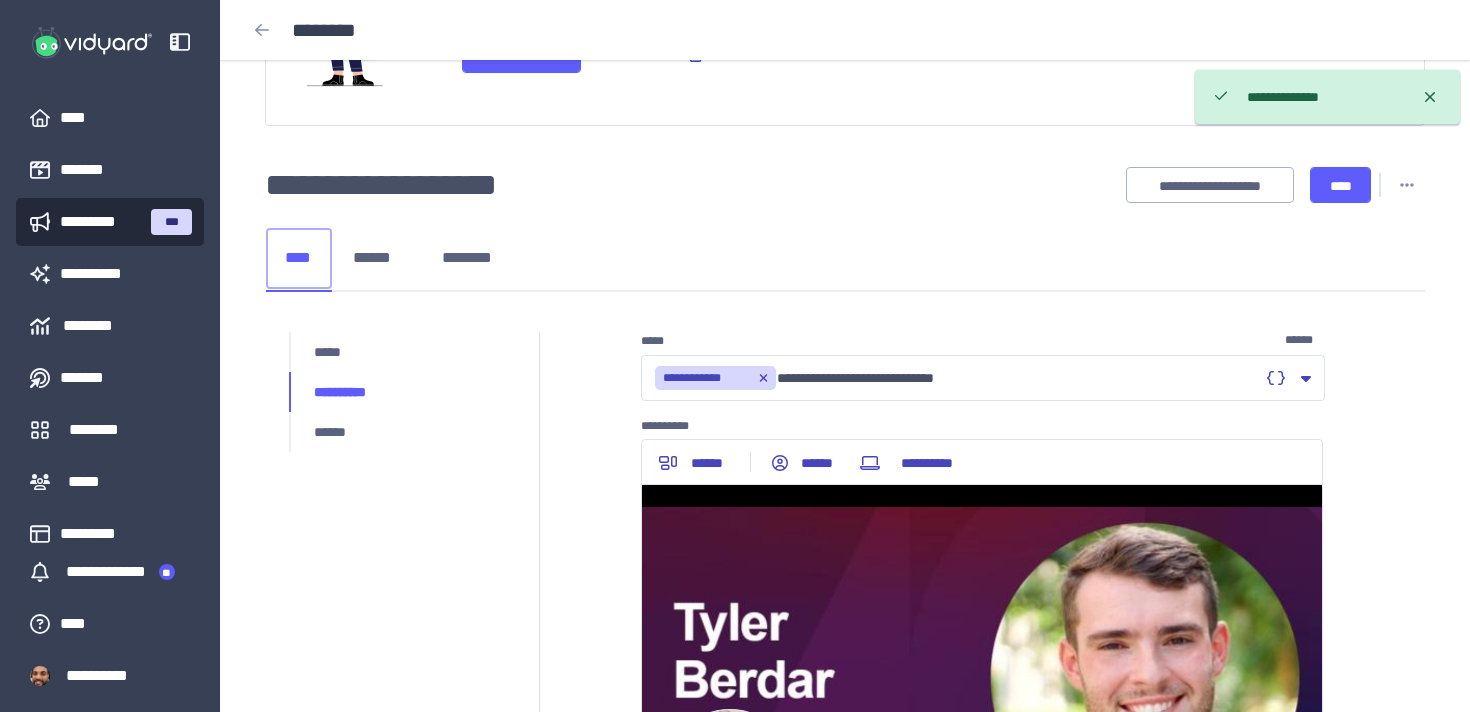 scroll, scrollTop: 234, scrollLeft: 0, axis: vertical 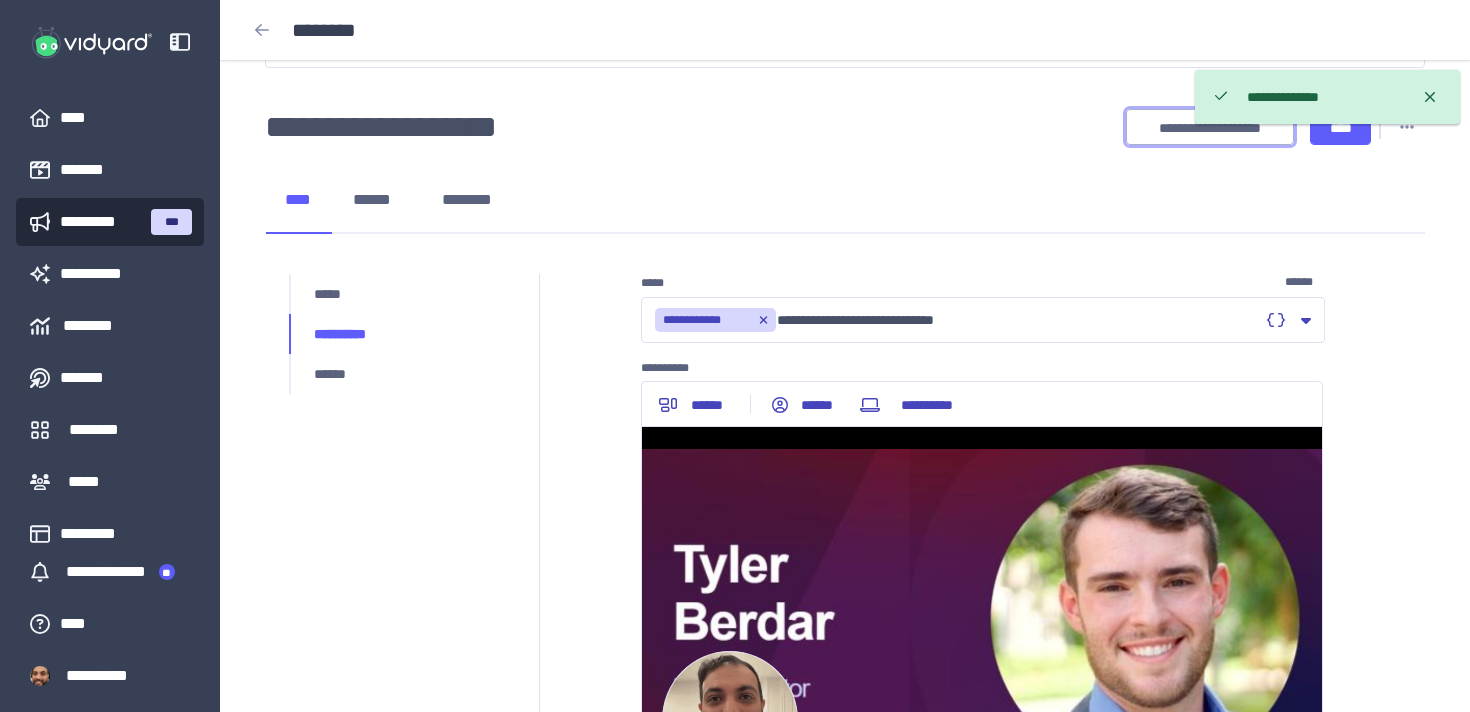 click on "**********" at bounding box center (1210, 128) 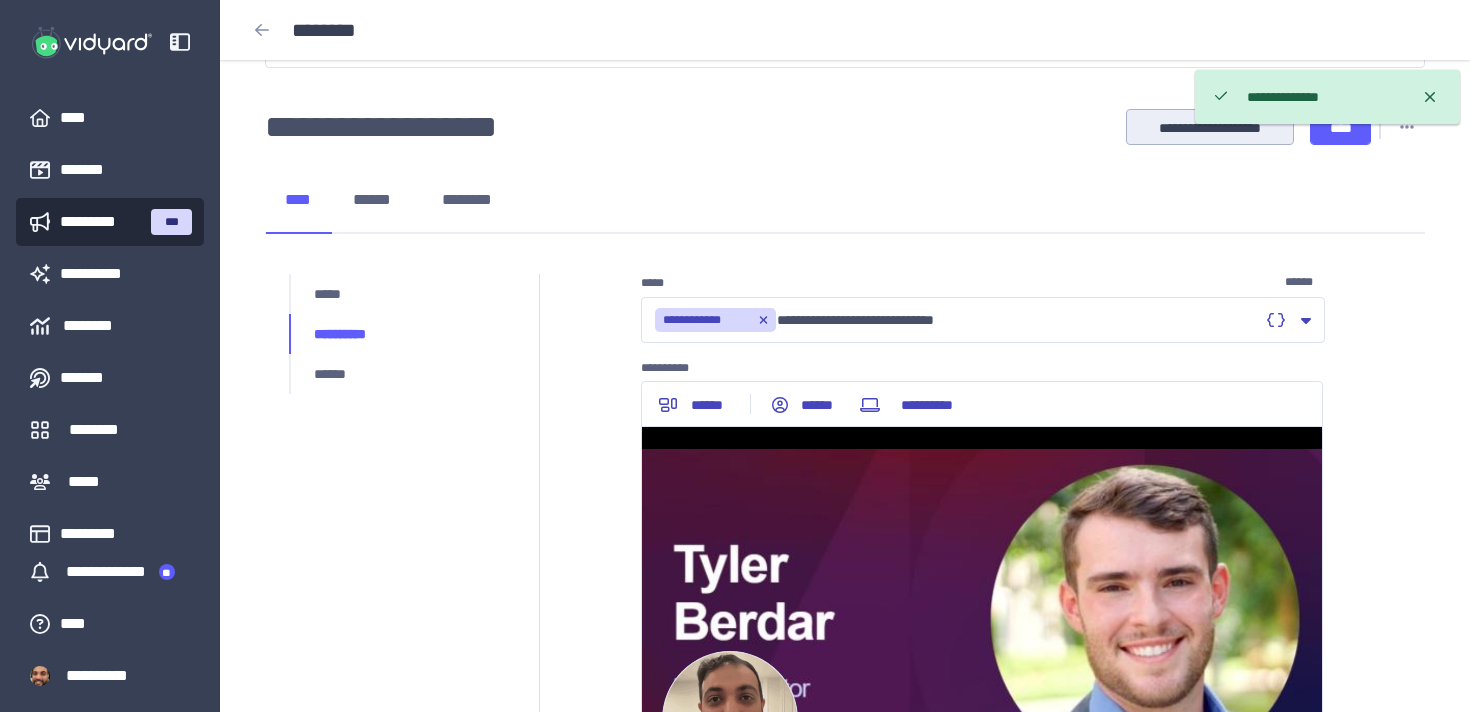 scroll, scrollTop: 0, scrollLeft: 0, axis: both 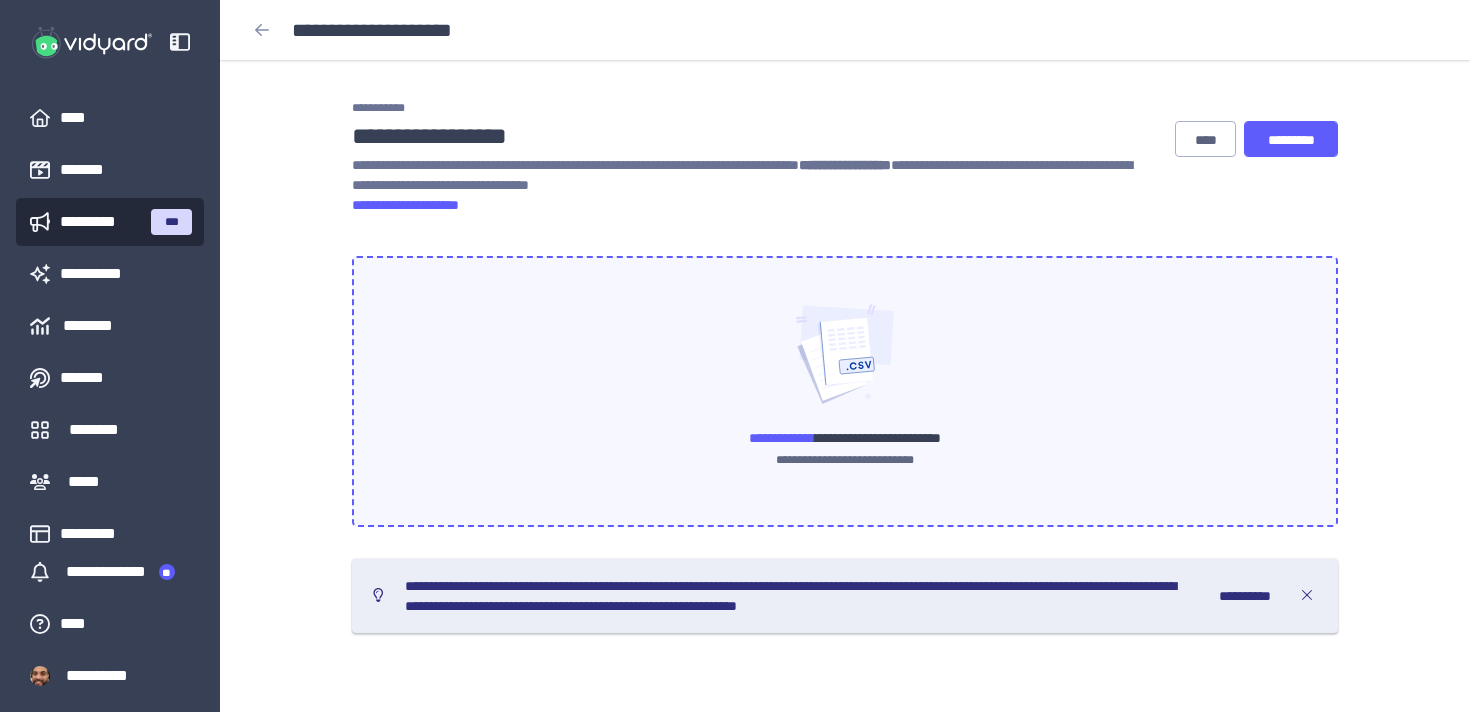click on "**********" at bounding box center (782, 438) 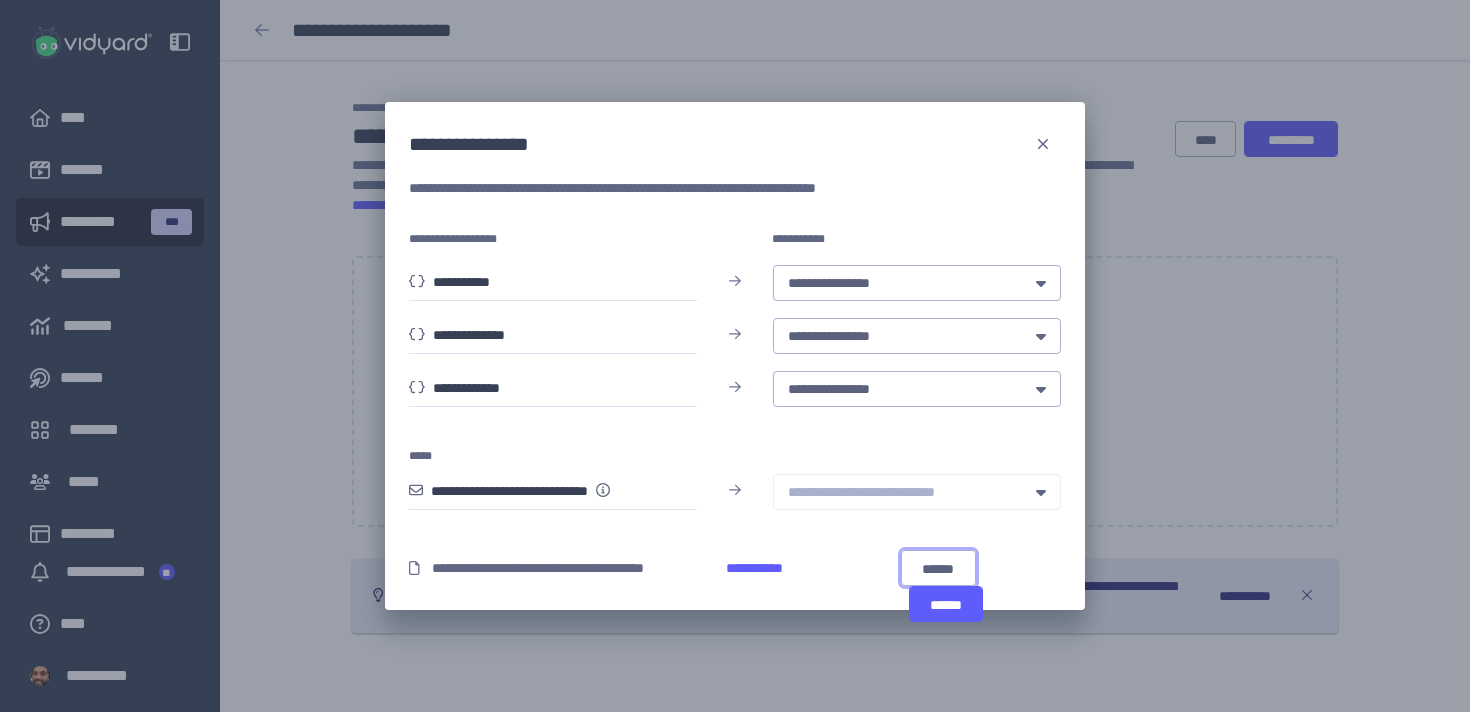 click on "******" at bounding box center (938, 569) 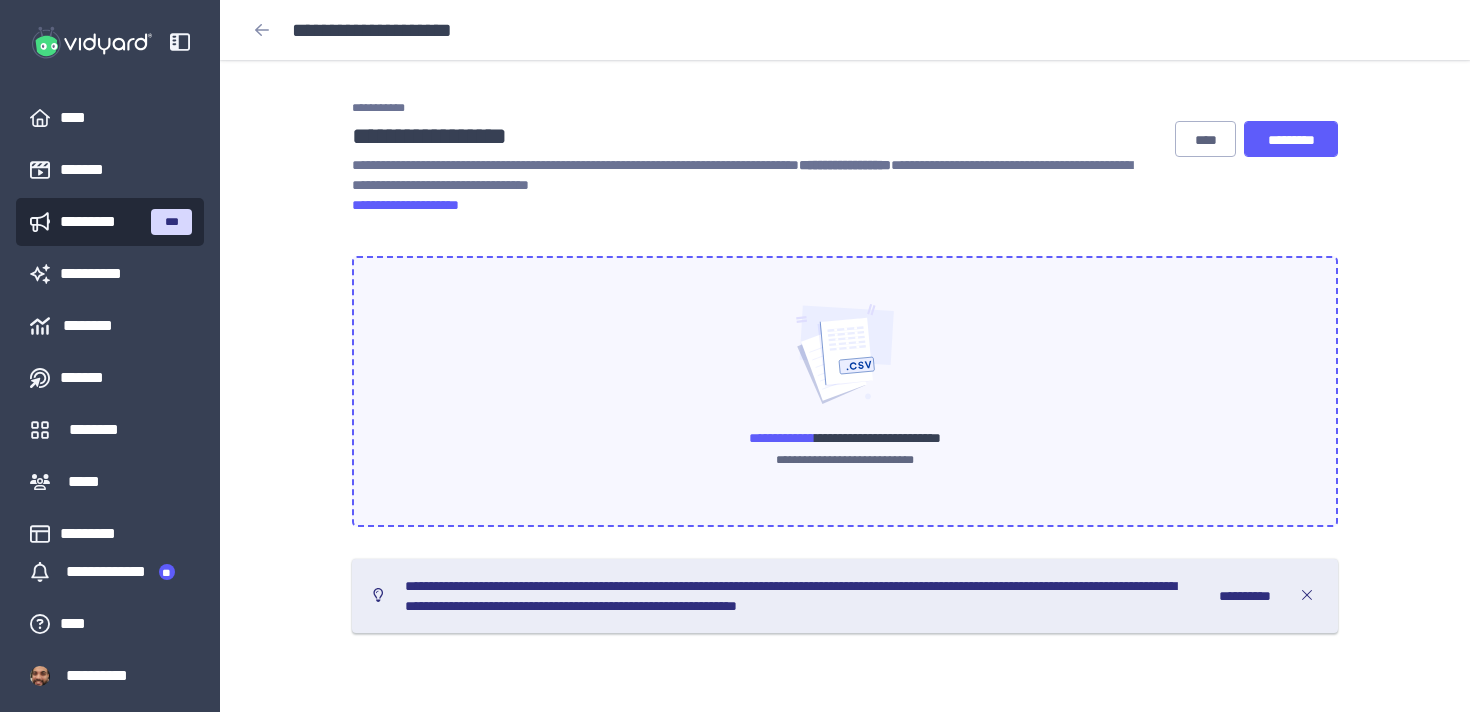 click on "**********" at bounding box center (782, 438) 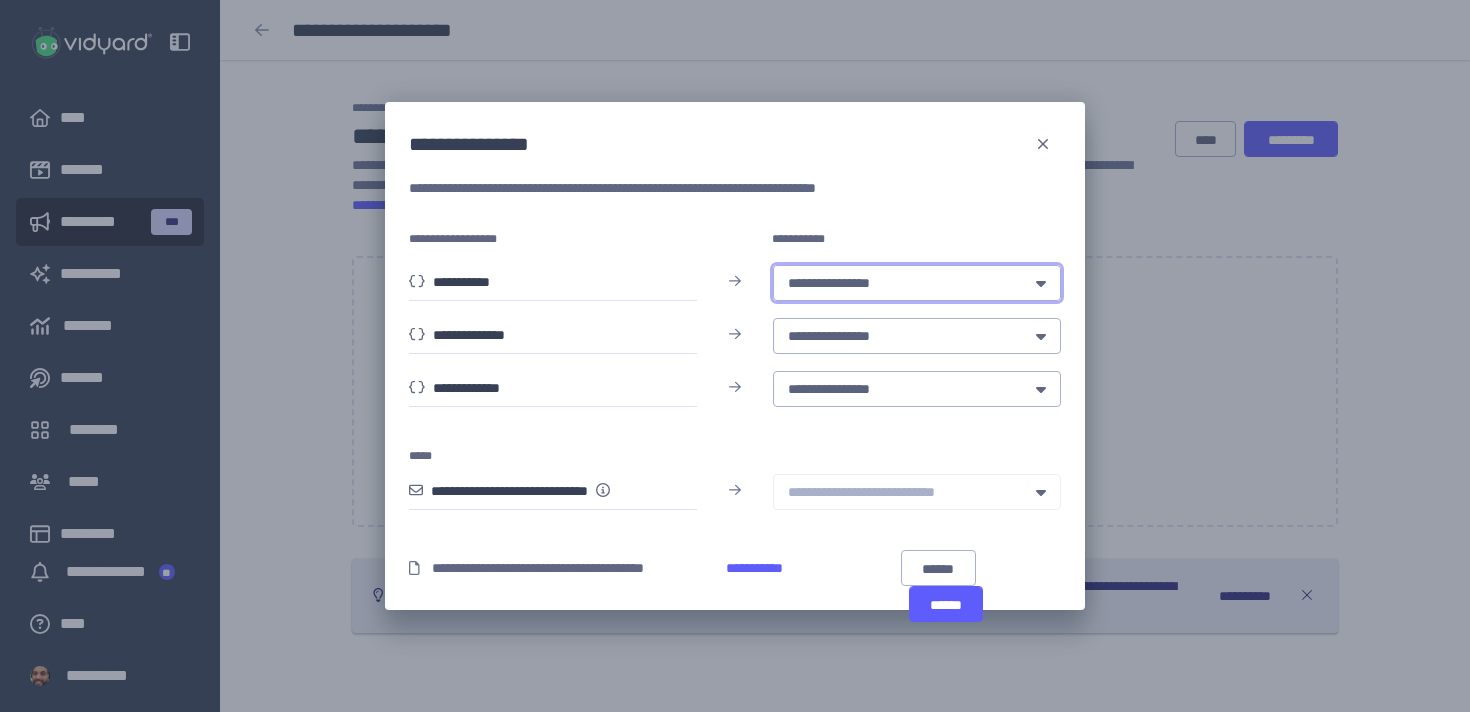 click on "**********" at bounding box center (900, 283) 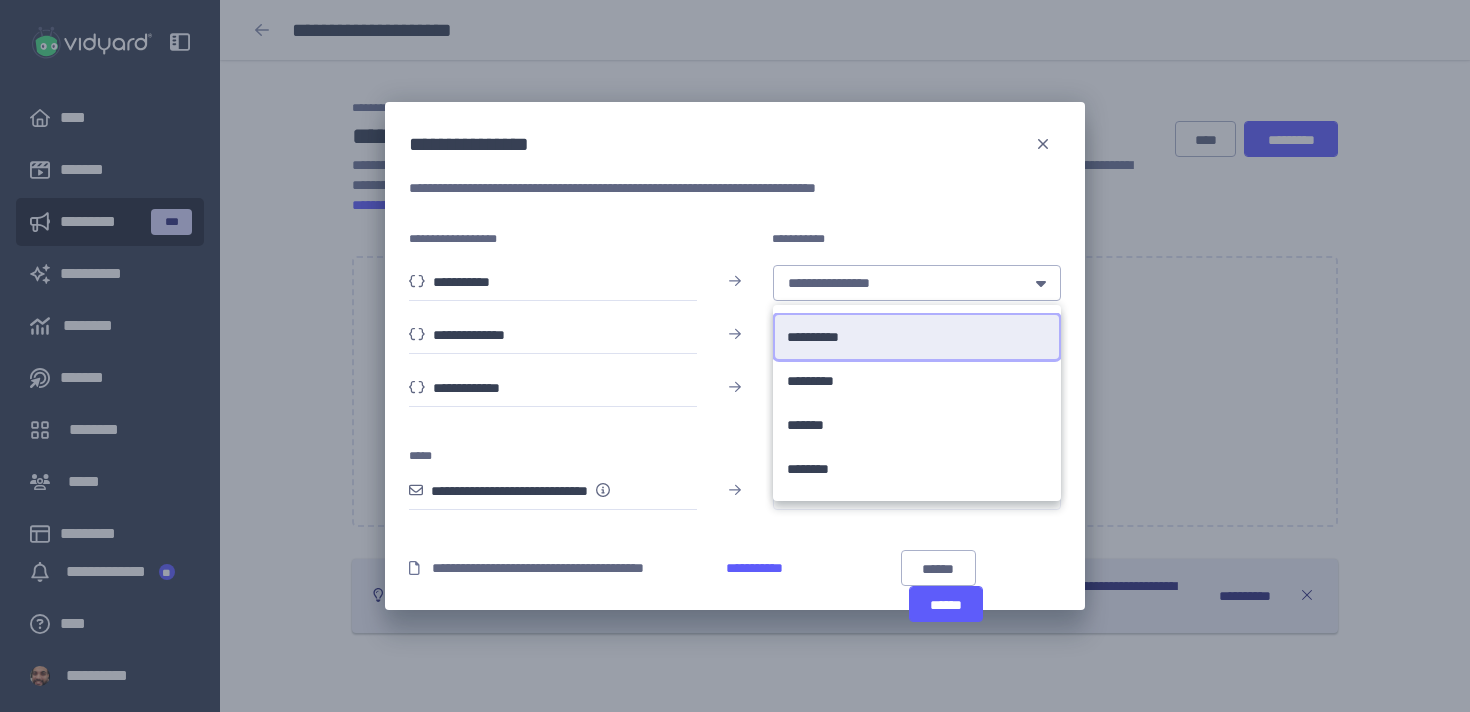 click on "**********" at bounding box center (917, 337) 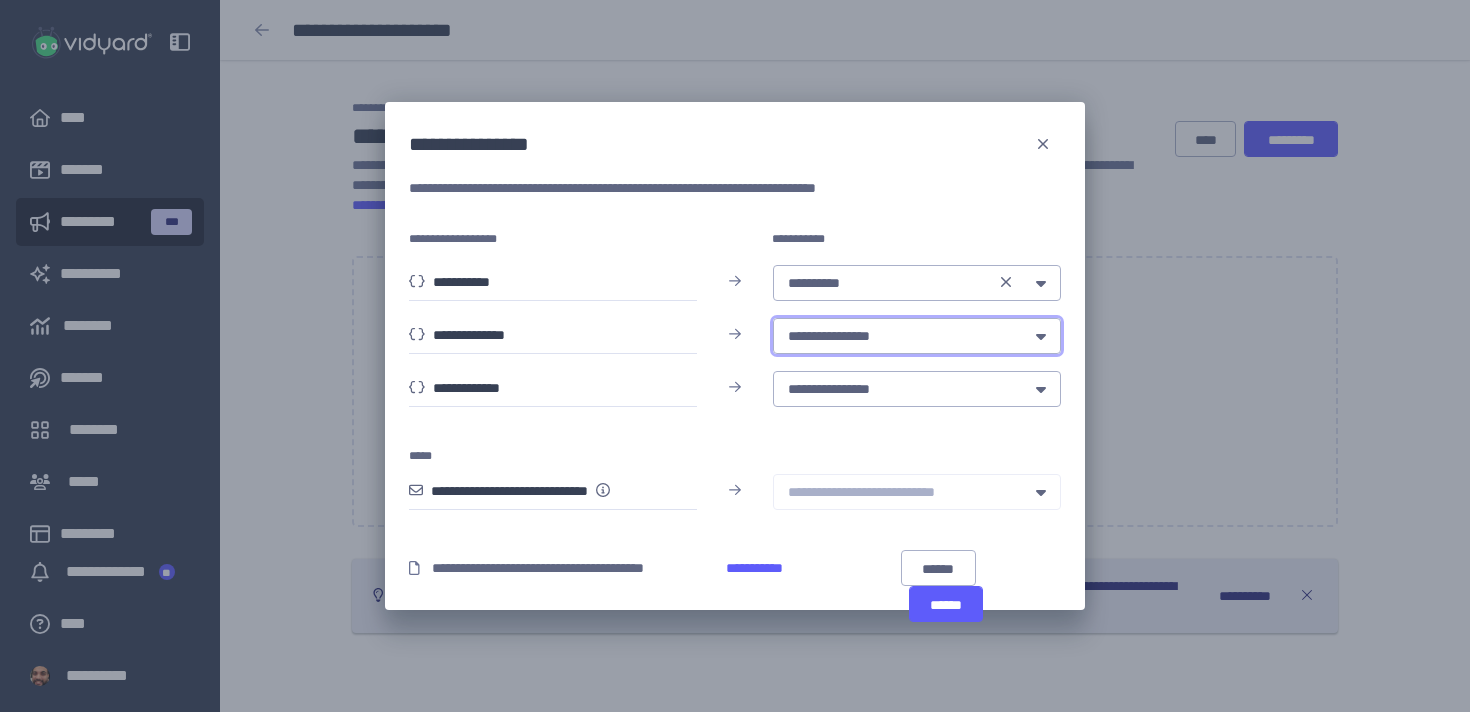 click on "**********" at bounding box center [900, 336] 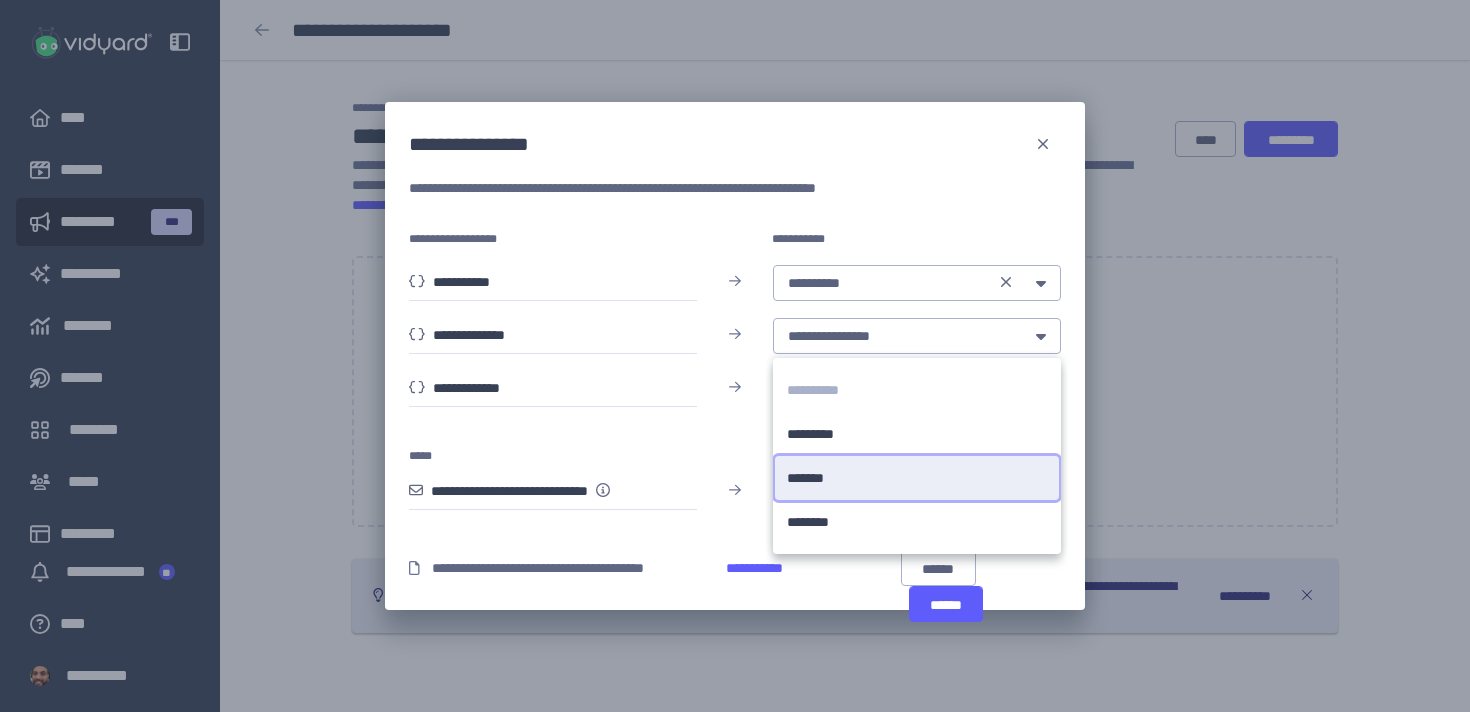 click on "*******" at bounding box center [817, 478] 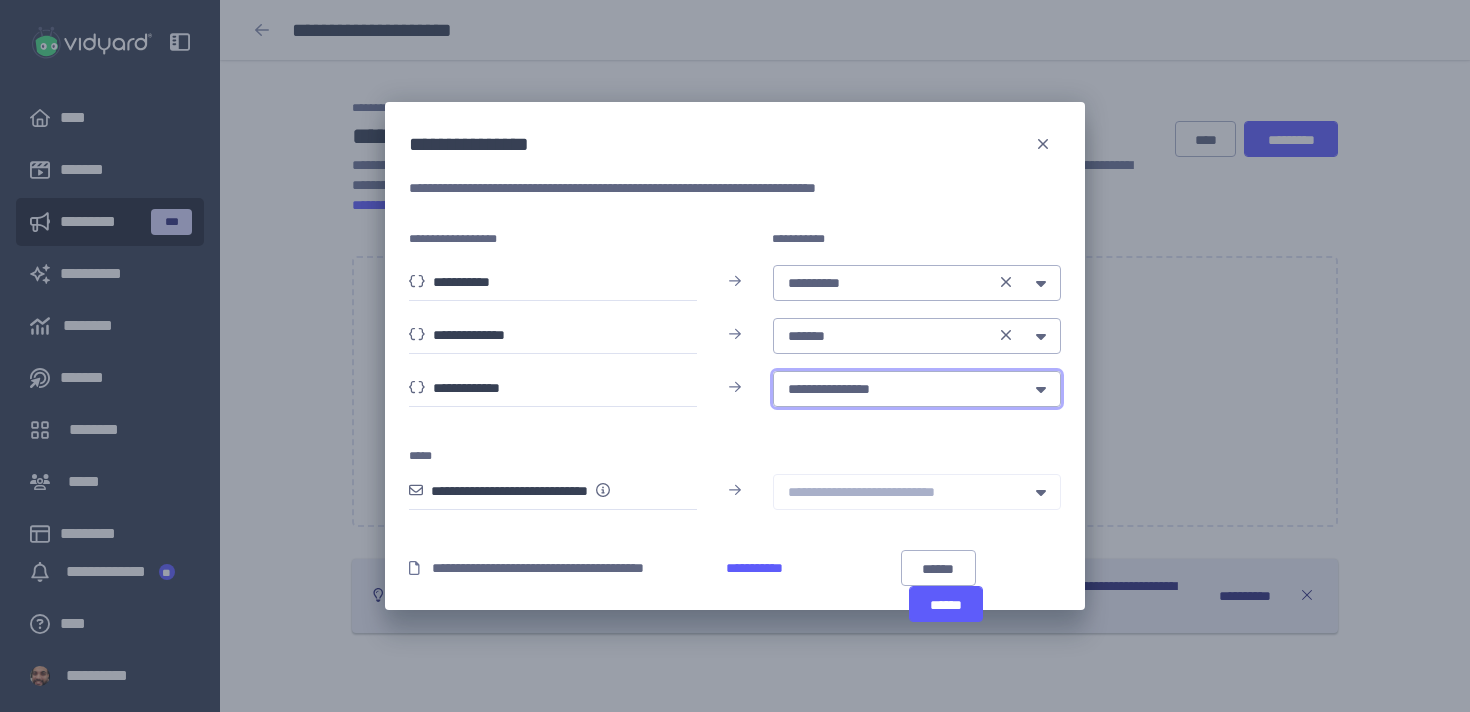 click on "**********" at bounding box center [900, 389] 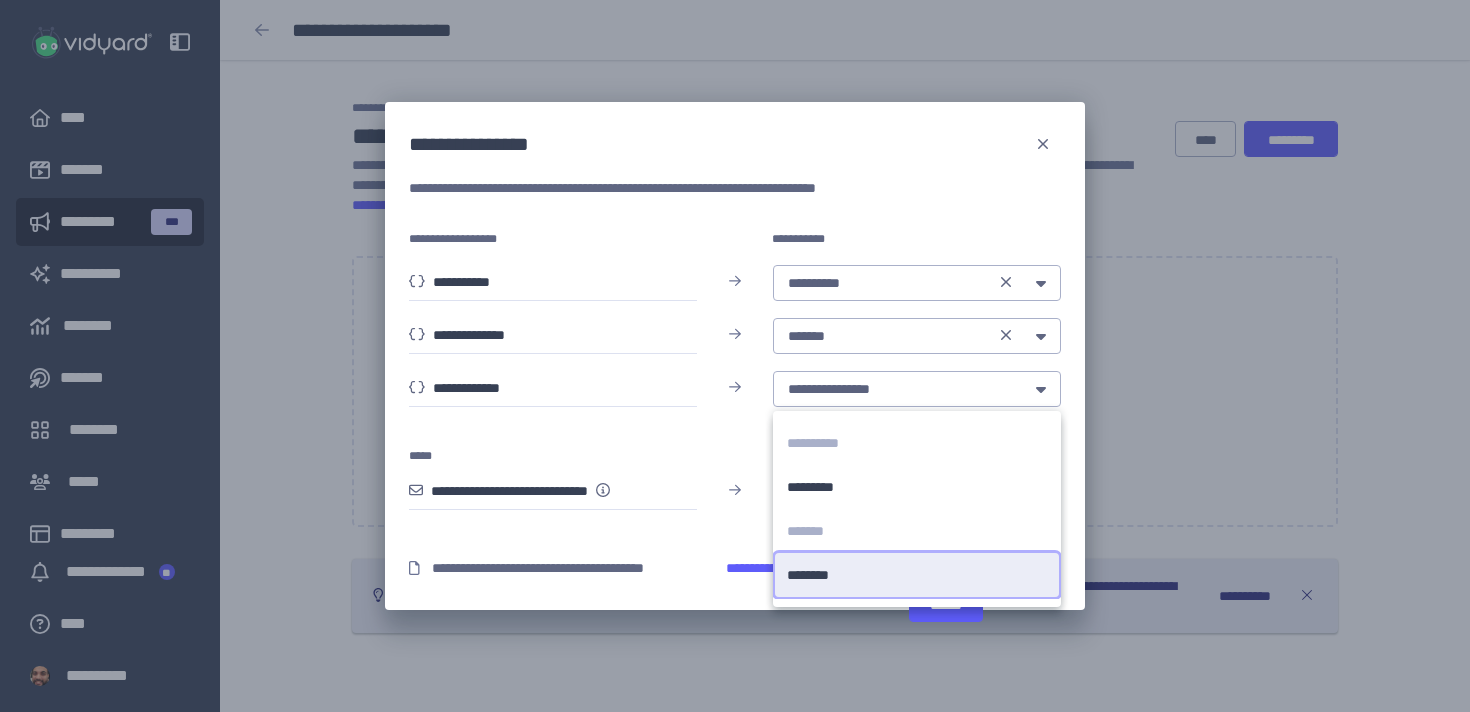 click on "********" at bounding box center (813, 575) 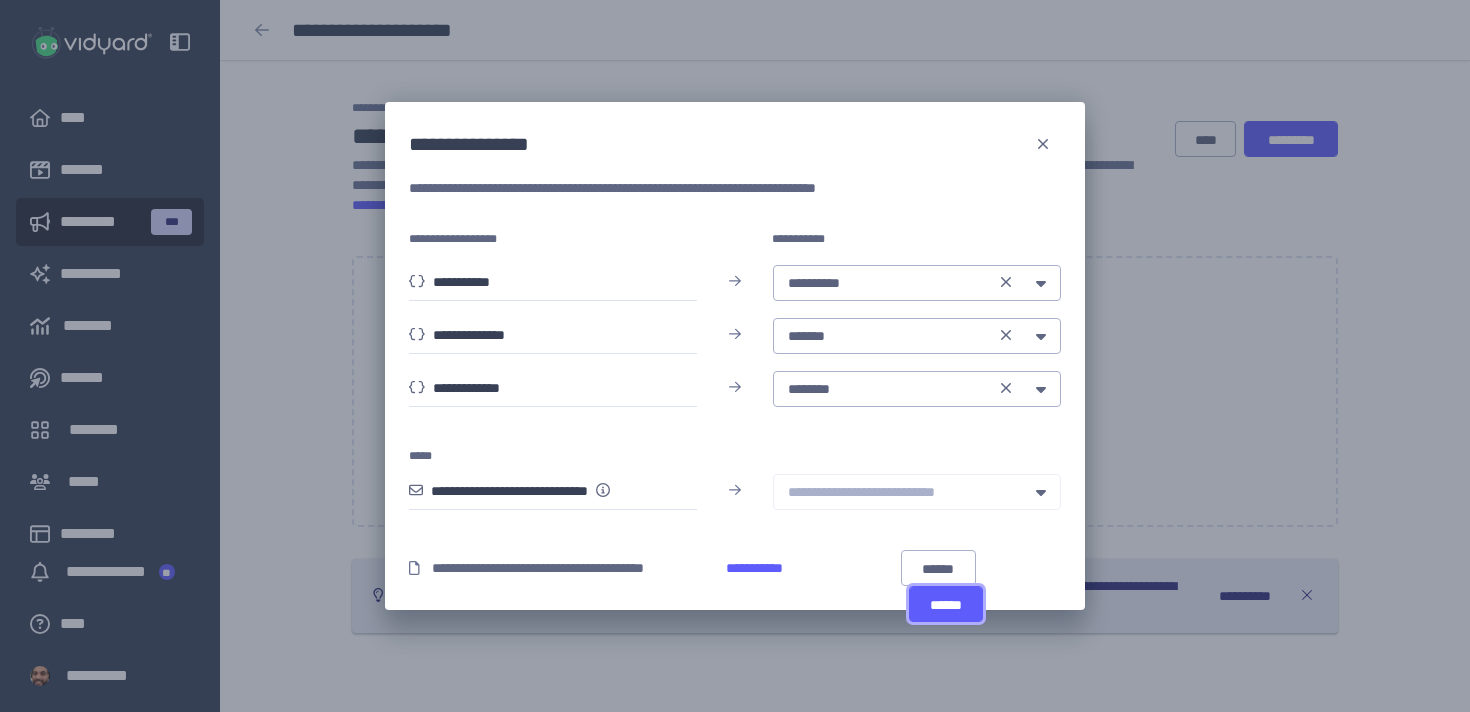 click on "******" at bounding box center [946, 605] 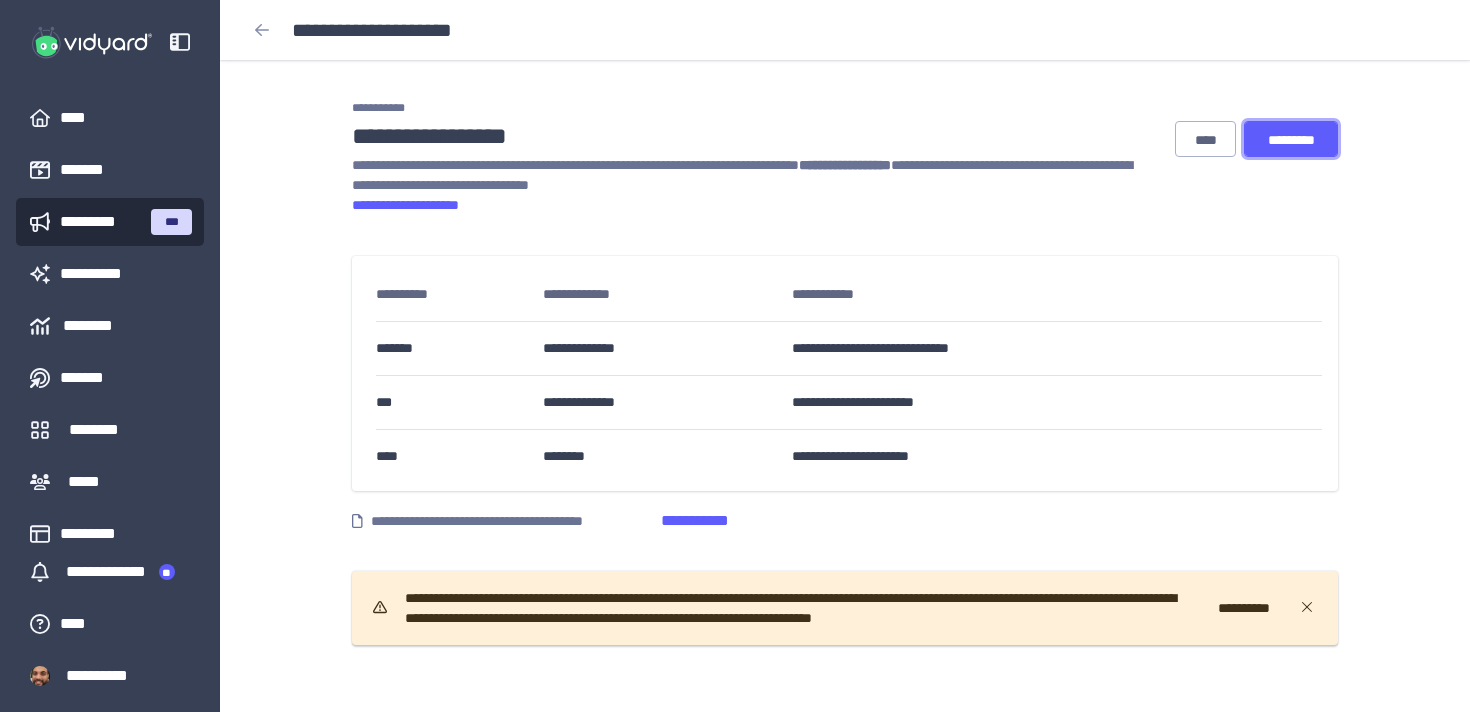 click on "*********" at bounding box center [1291, 140] 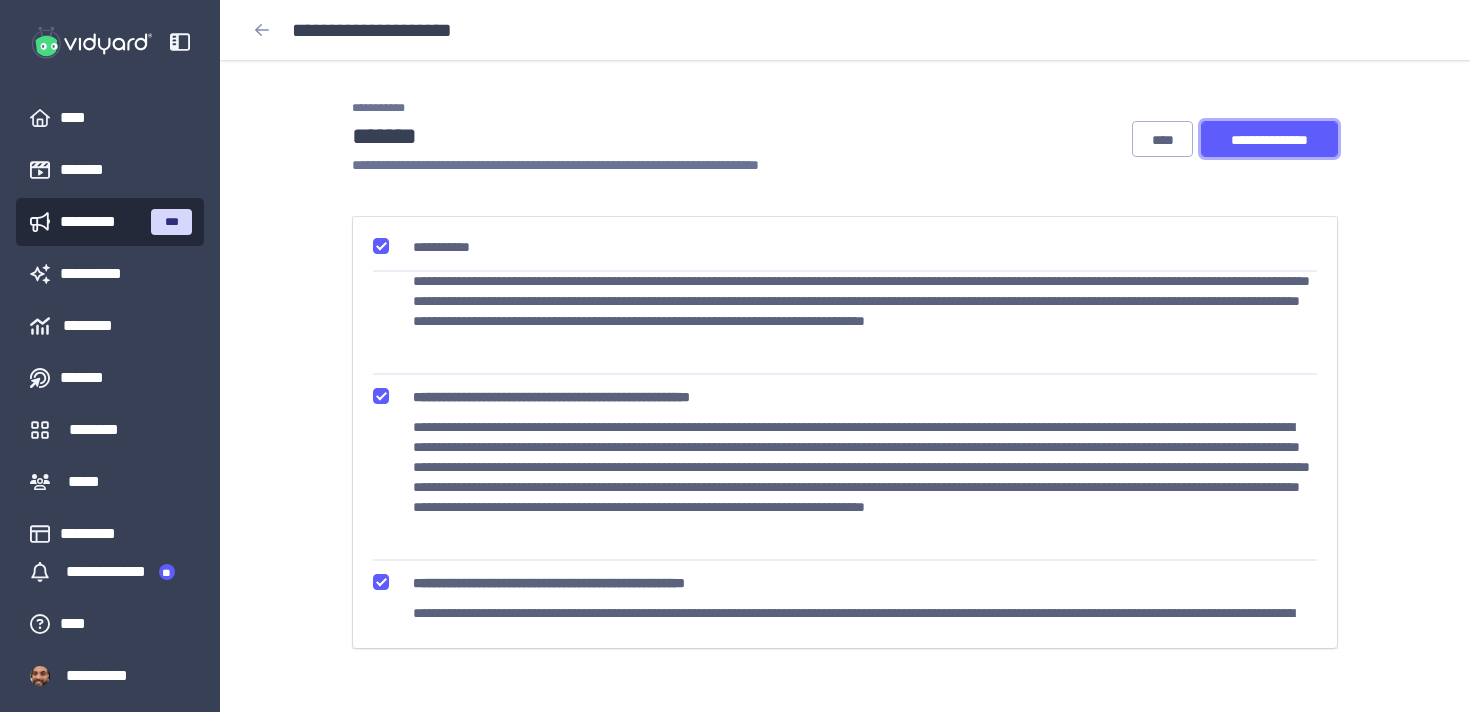 scroll, scrollTop: 0, scrollLeft: 0, axis: both 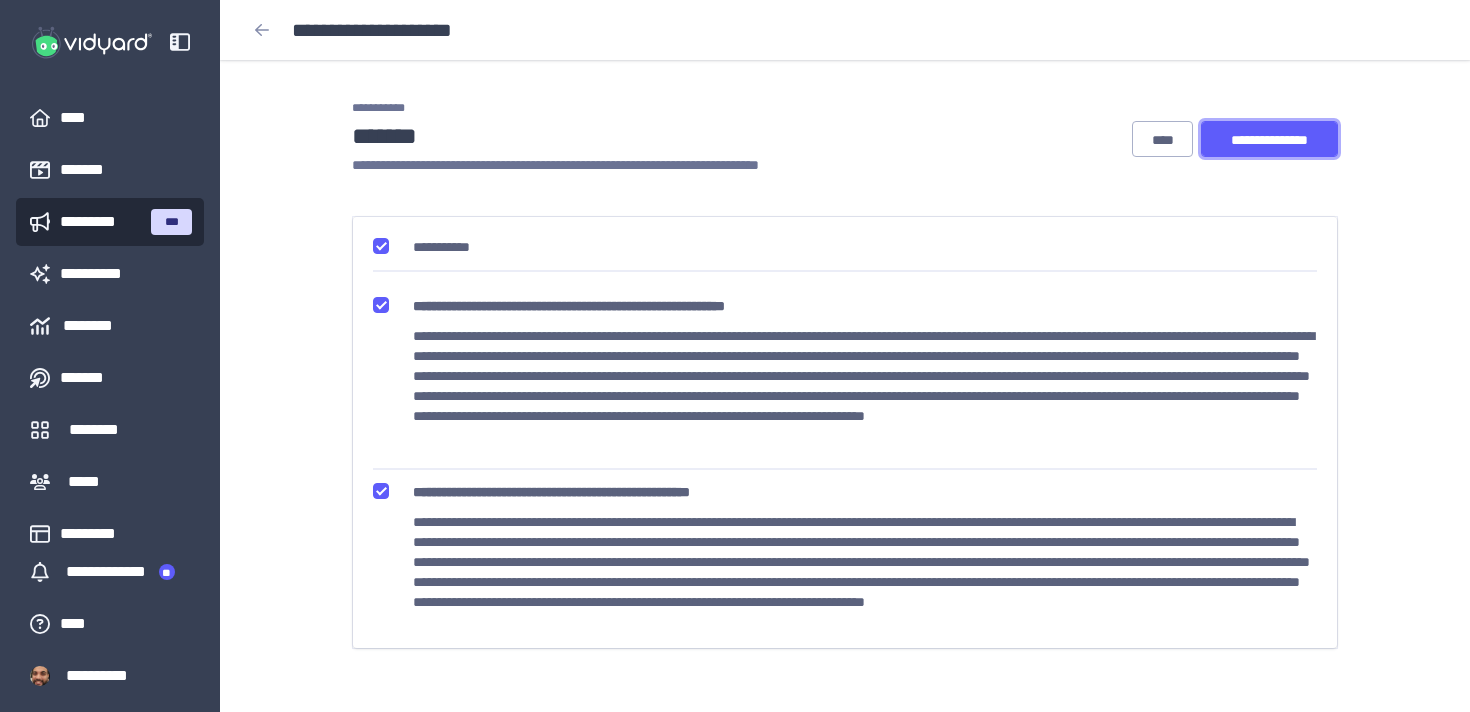 click on "**********" at bounding box center (1269, 140) 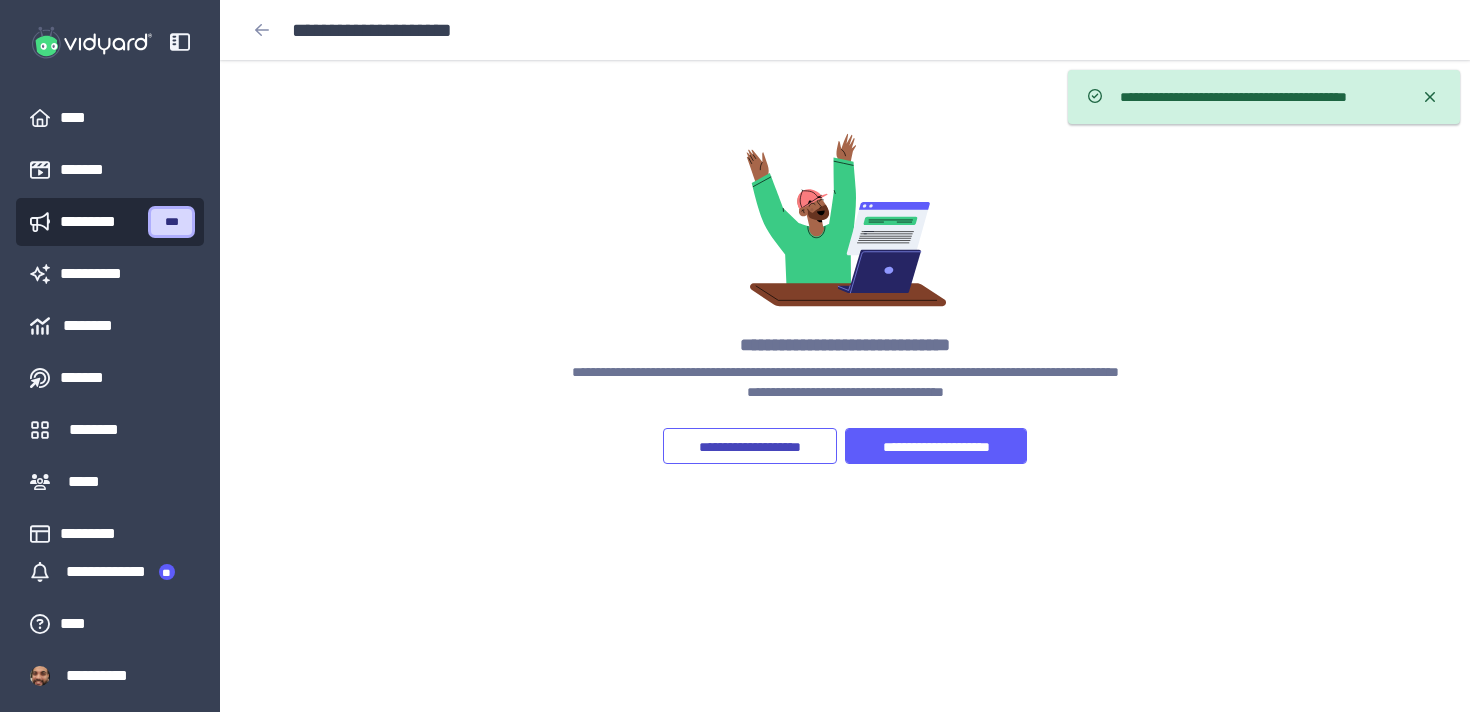 click on "***" at bounding box center [171, 222] 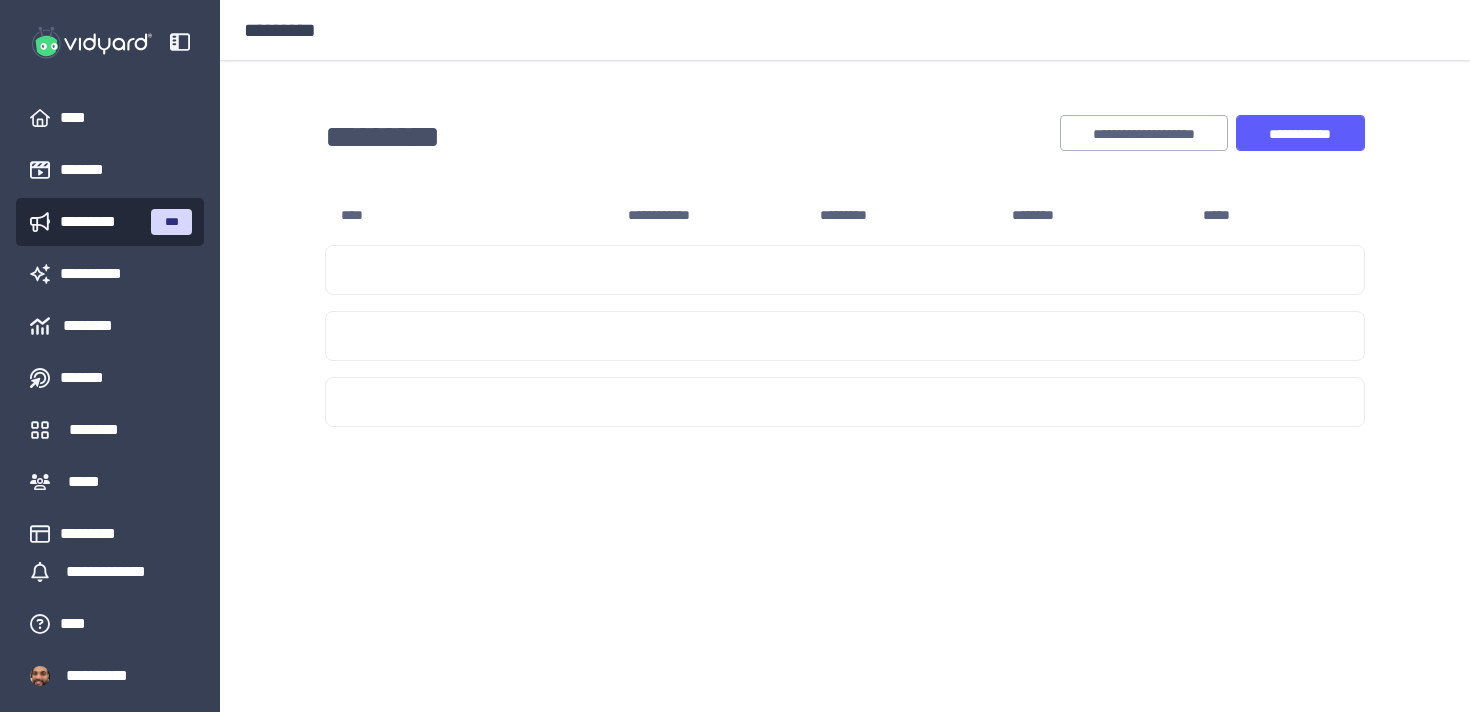 scroll, scrollTop: 0, scrollLeft: 0, axis: both 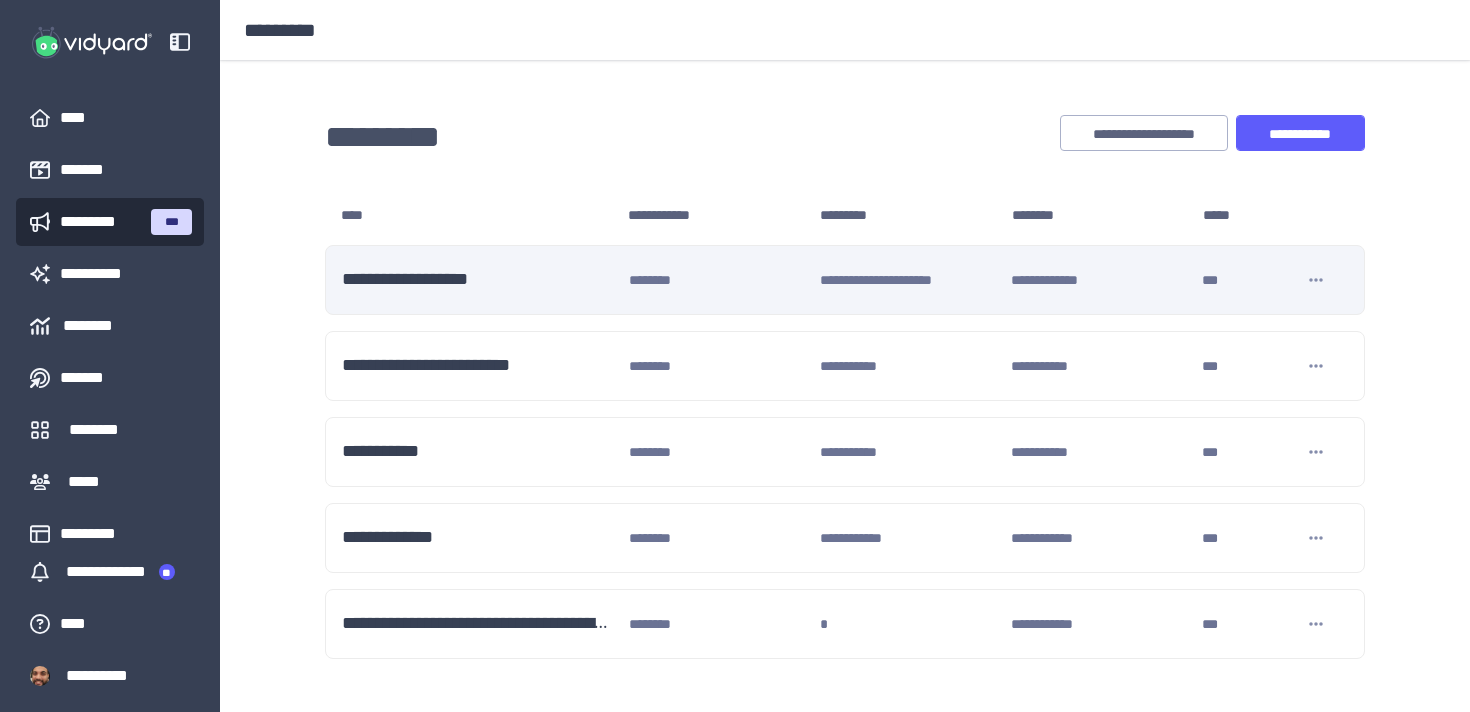 click on "[FIRST] [LAST]" at bounding box center (477, 280) 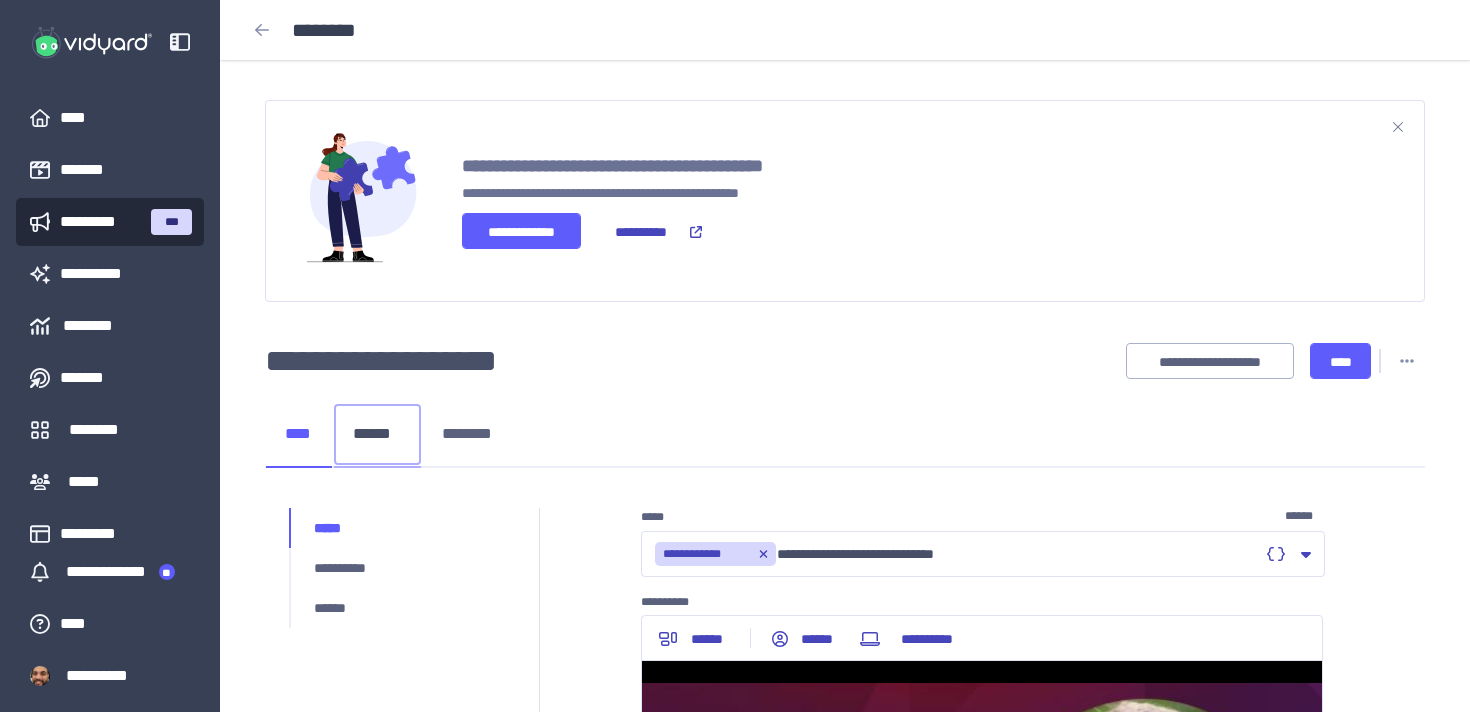 click on "******" at bounding box center (377, 434) 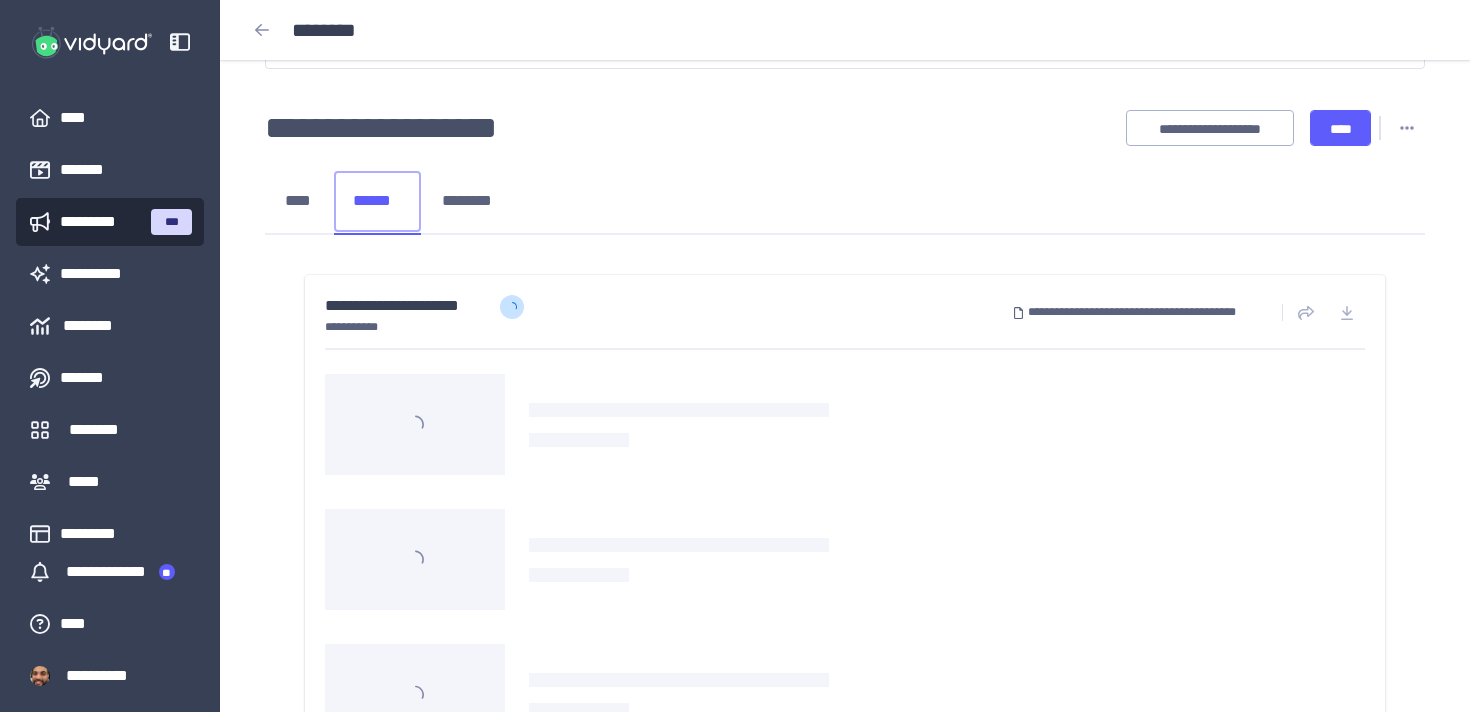 scroll, scrollTop: 231, scrollLeft: 0, axis: vertical 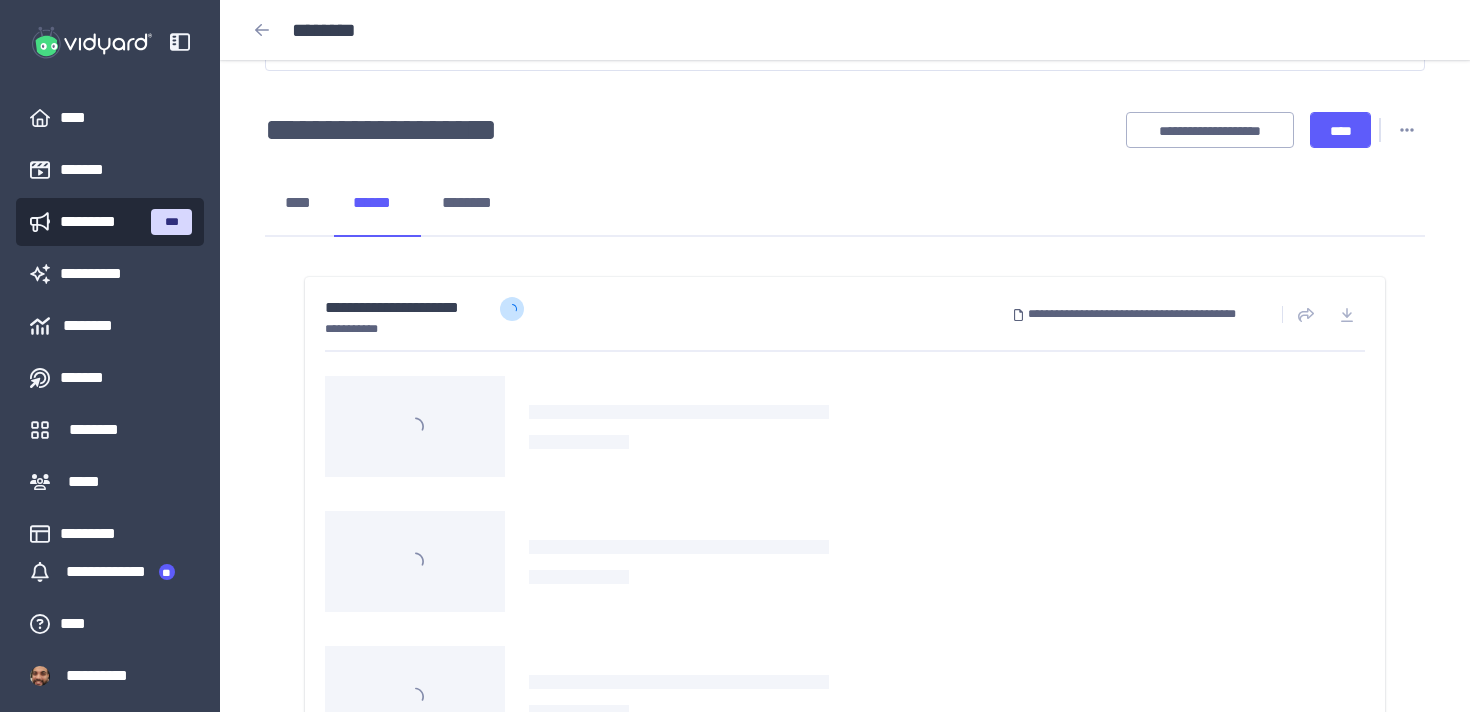 click on "*********" at bounding box center [100, 222] 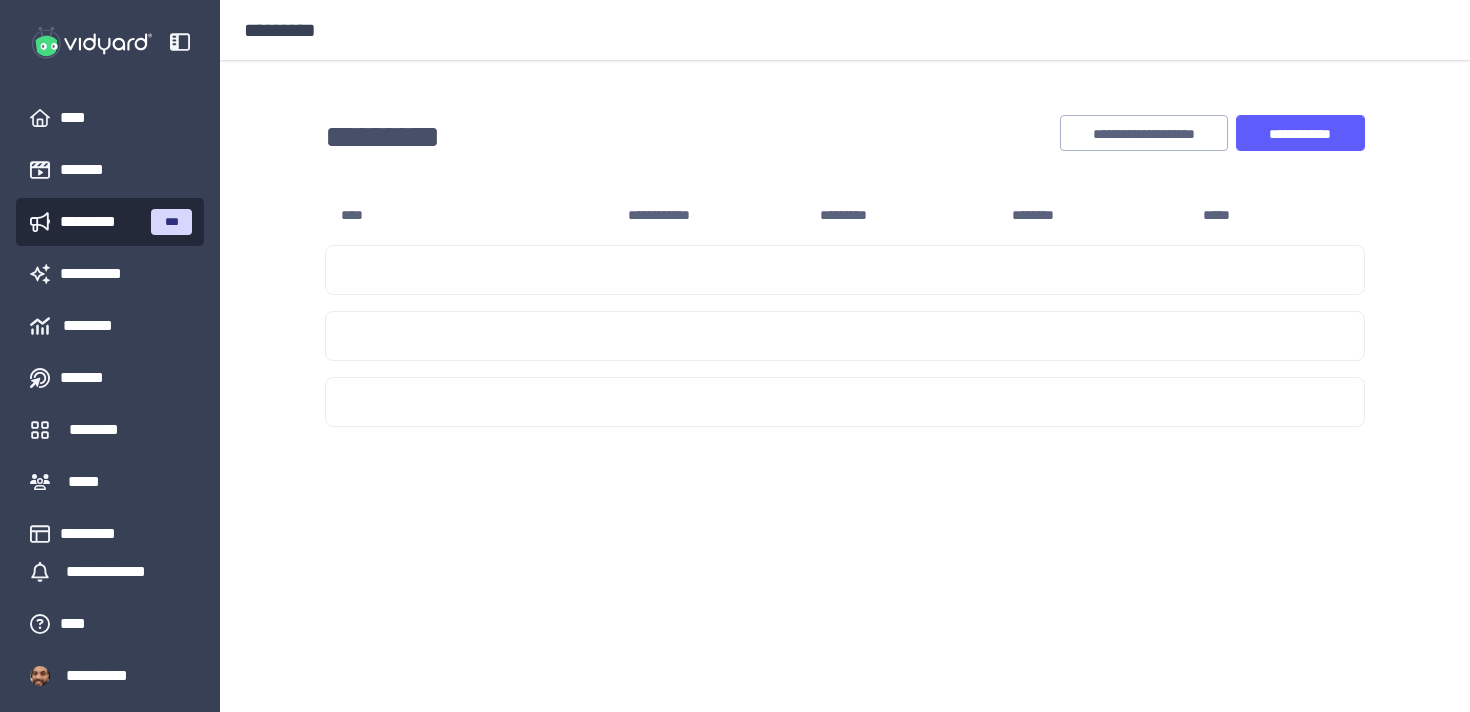 scroll, scrollTop: 0, scrollLeft: 0, axis: both 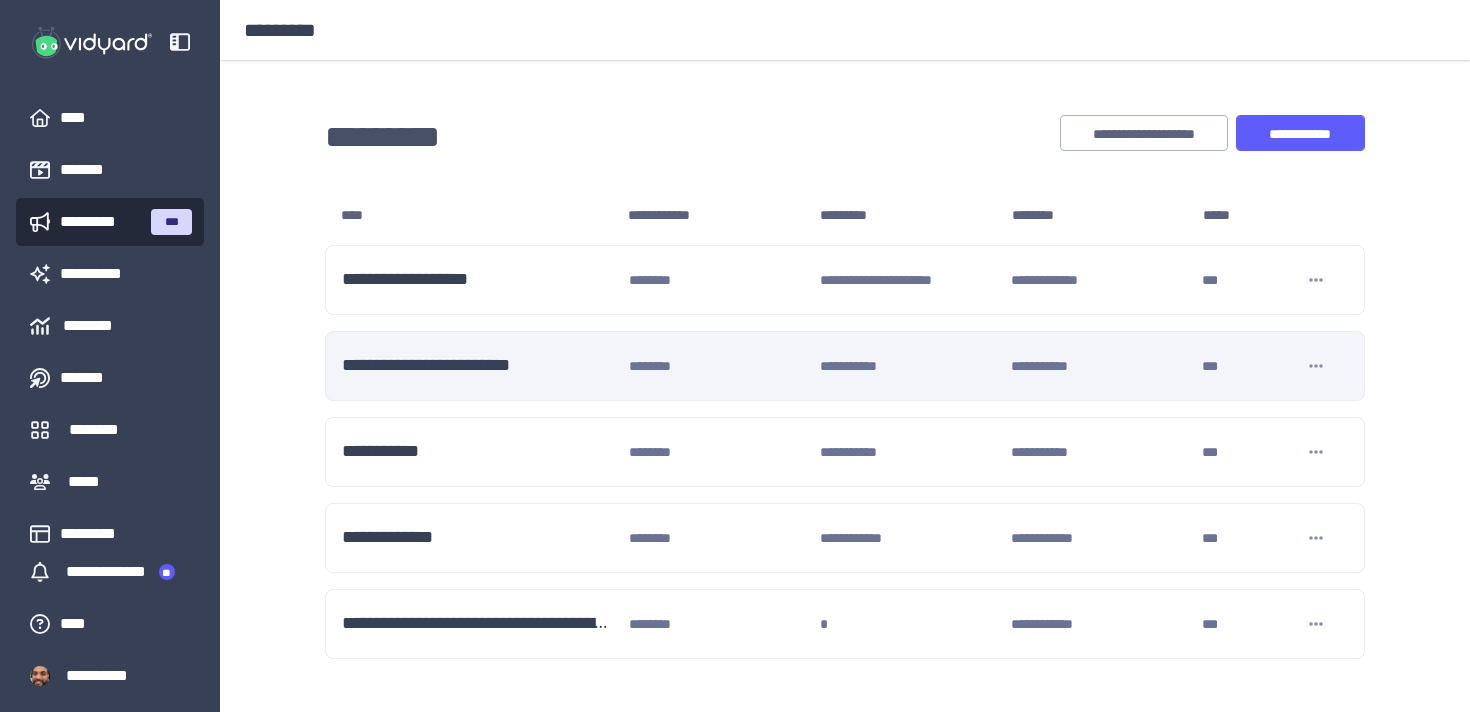 click on "[PHONE]" at bounding box center (477, 280) 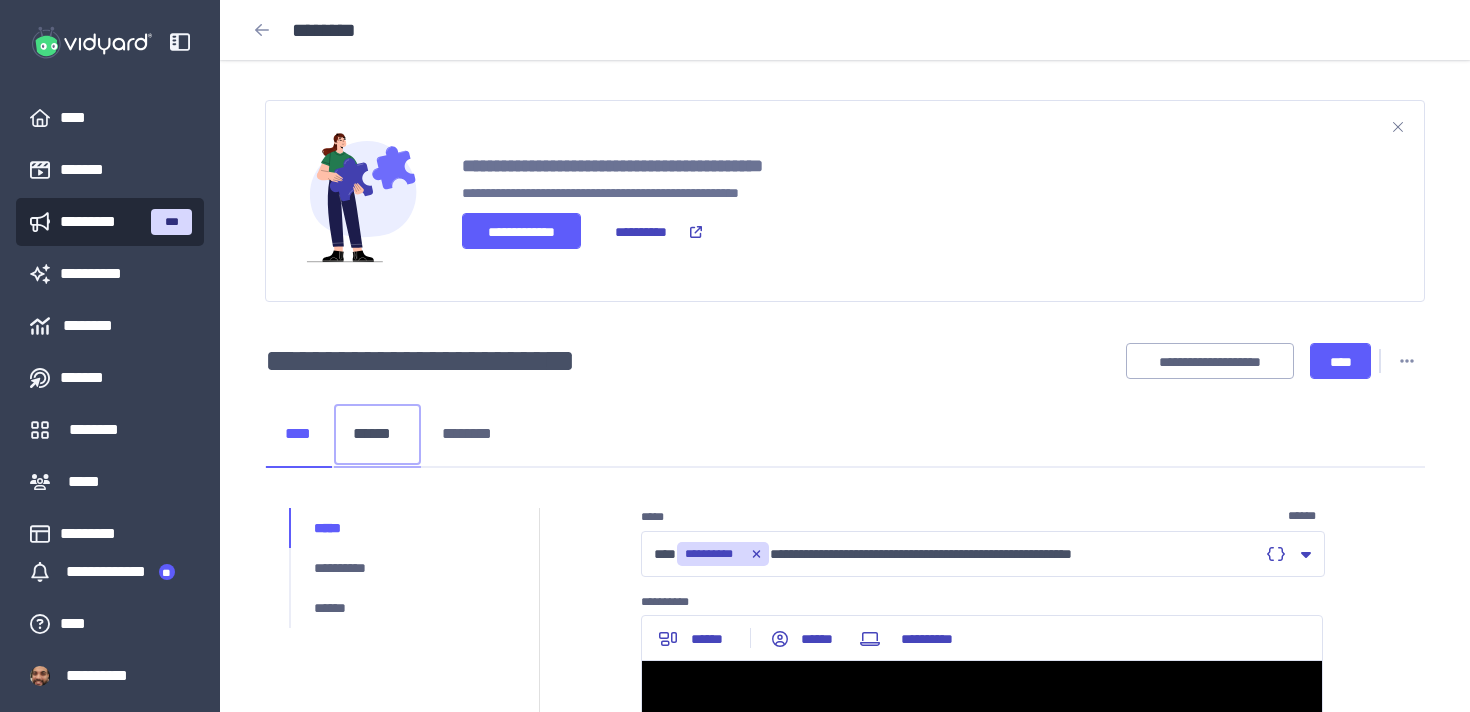 click on "******" at bounding box center [377, 434] 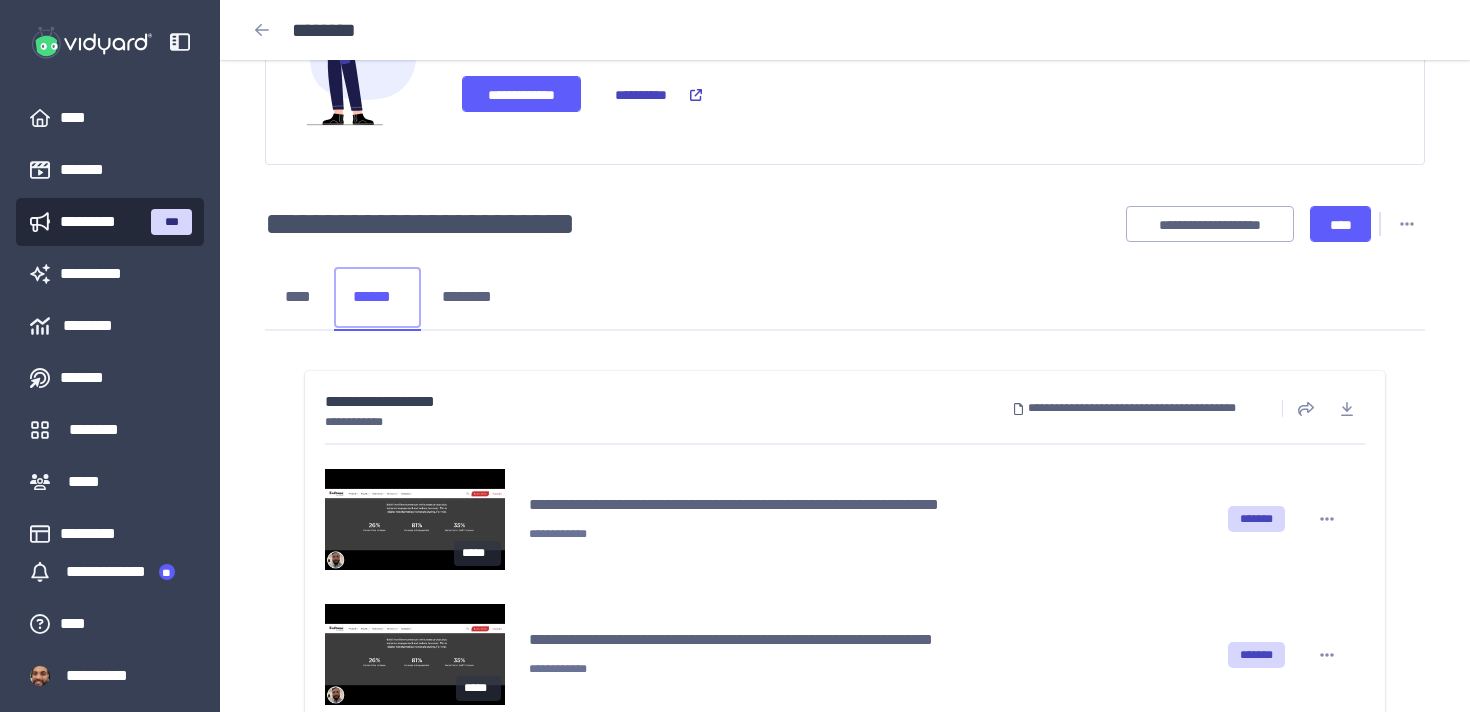 scroll, scrollTop: 135, scrollLeft: 0, axis: vertical 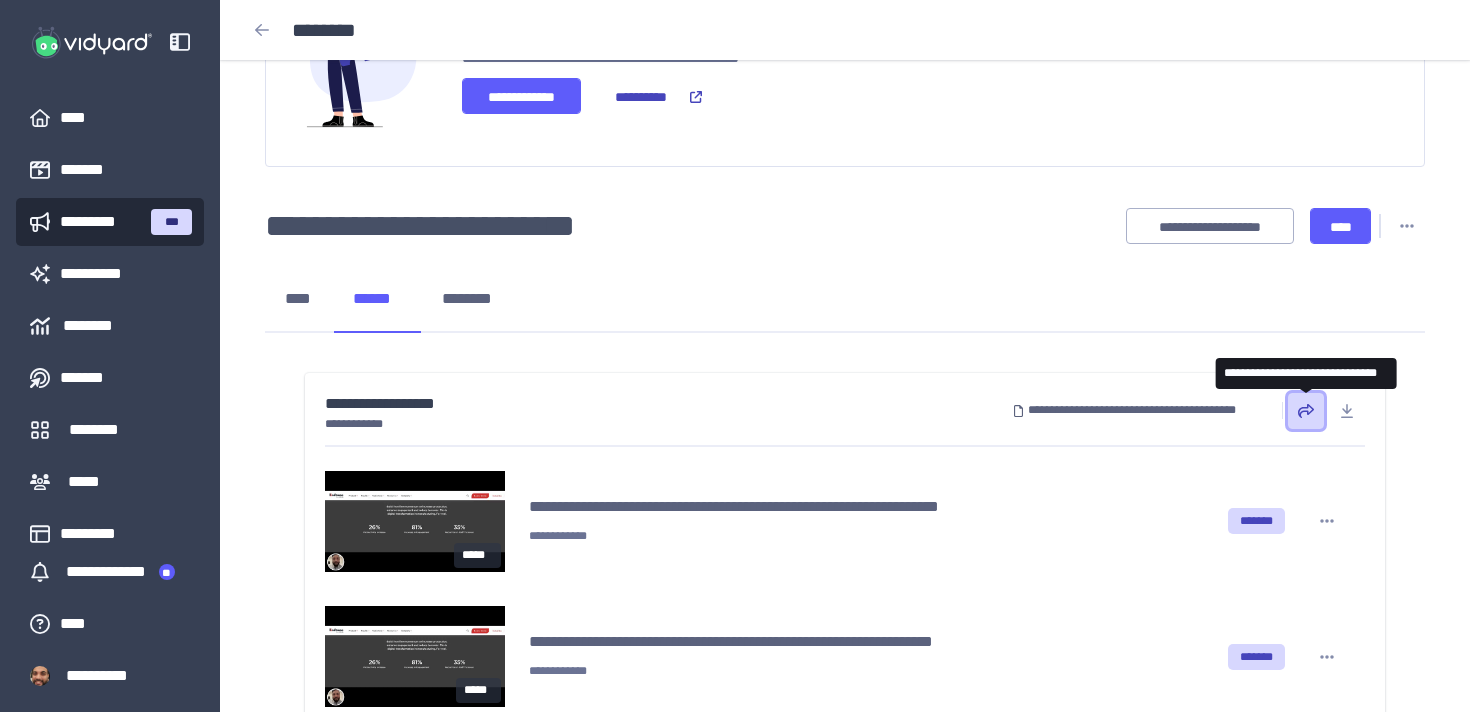 click at bounding box center [1306, 411] 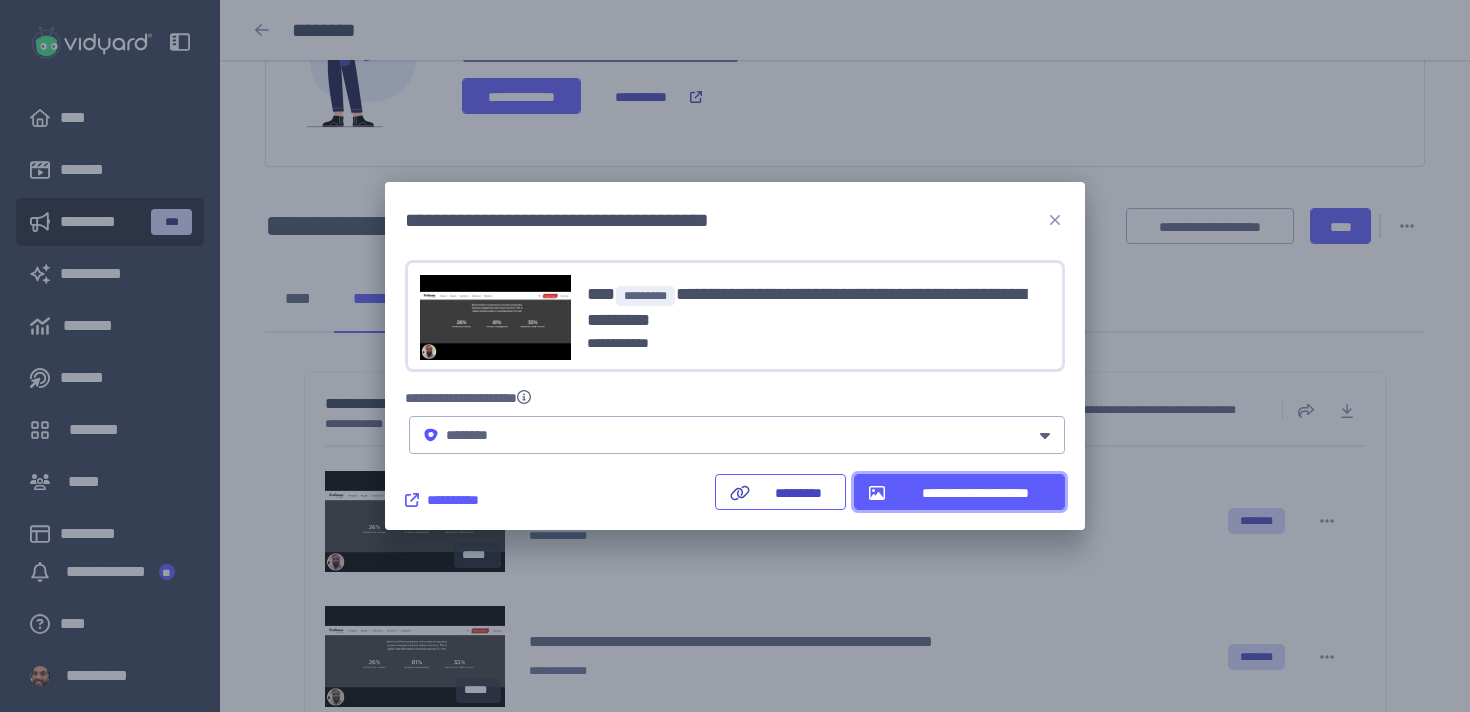 click on "**********" at bounding box center [975, 493] 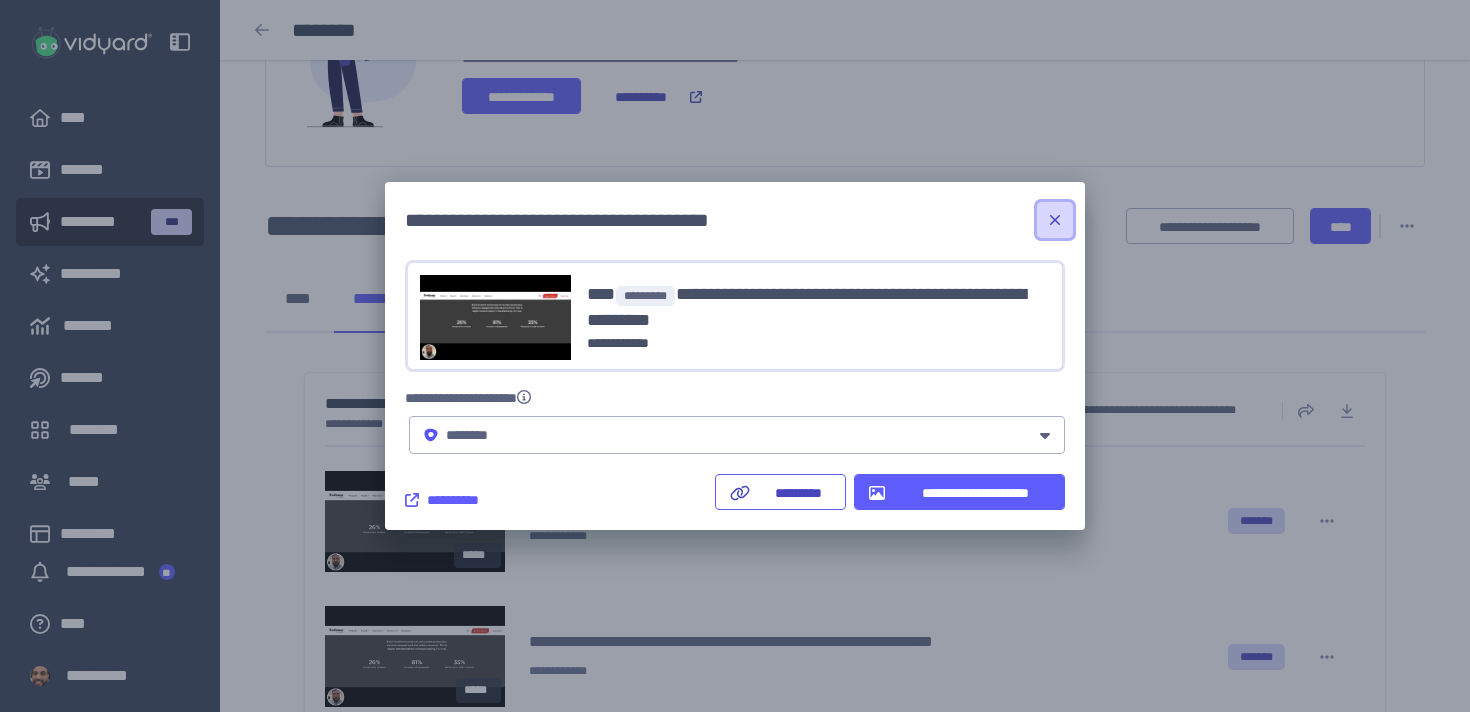 click at bounding box center [1055, 220] 